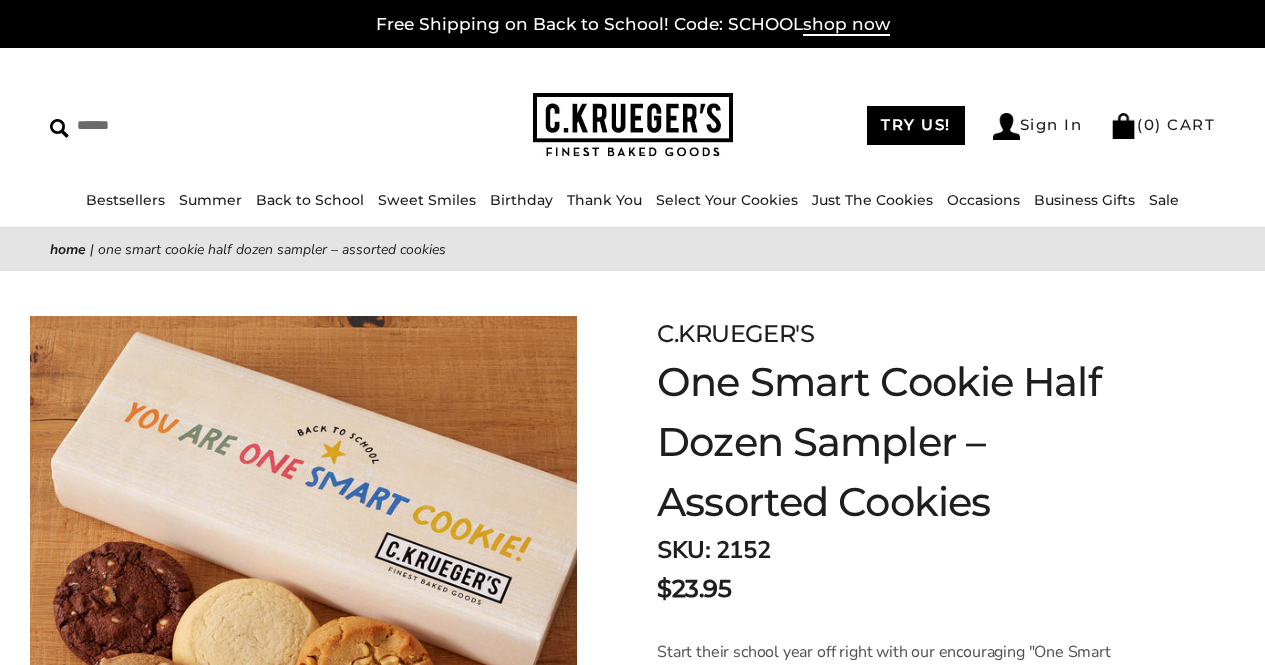 scroll, scrollTop: 0, scrollLeft: 0, axis: both 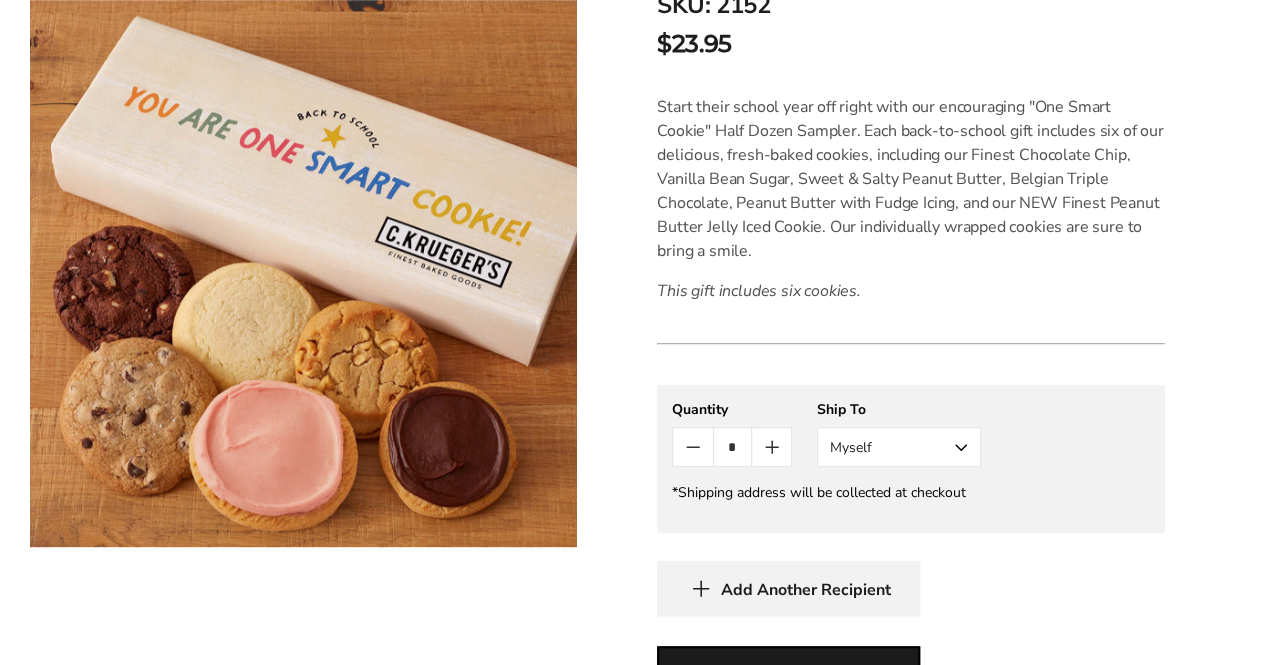 click on "C.KRUEGER'S
One Smart Cookie Half Dozen Sampler – Assorted Cookies
SKU:   2152
$23.95
/
Start their school year off right with our encouraging "One Smart Cookie" Half Dozen Sampler. Each back-to-school gift includes six of our delicious, fresh-baked cookies, including our Finest Chocolate Chip, Vanilla Bean Sugar, Sweet & Salty Peanut Butter, Belgian Triple Chocolate, Peanut Butter with Fudge Icing, and our NEW Finest Peanut Butter Jelly Iced Cookie. Our individually wrapped cookies are sure to bring a smile.
This gift includes six cookies.
Quantity
*" at bounding box center [911, 313] 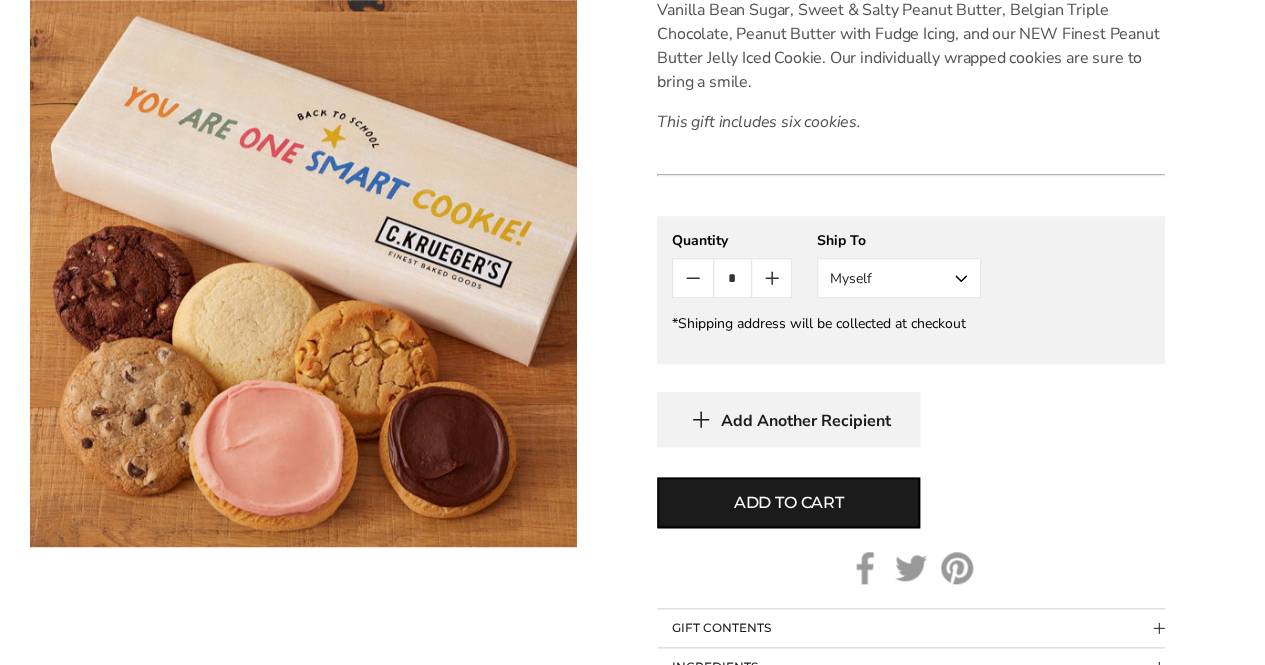 scroll, scrollTop: 767, scrollLeft: 0, axis: vertical 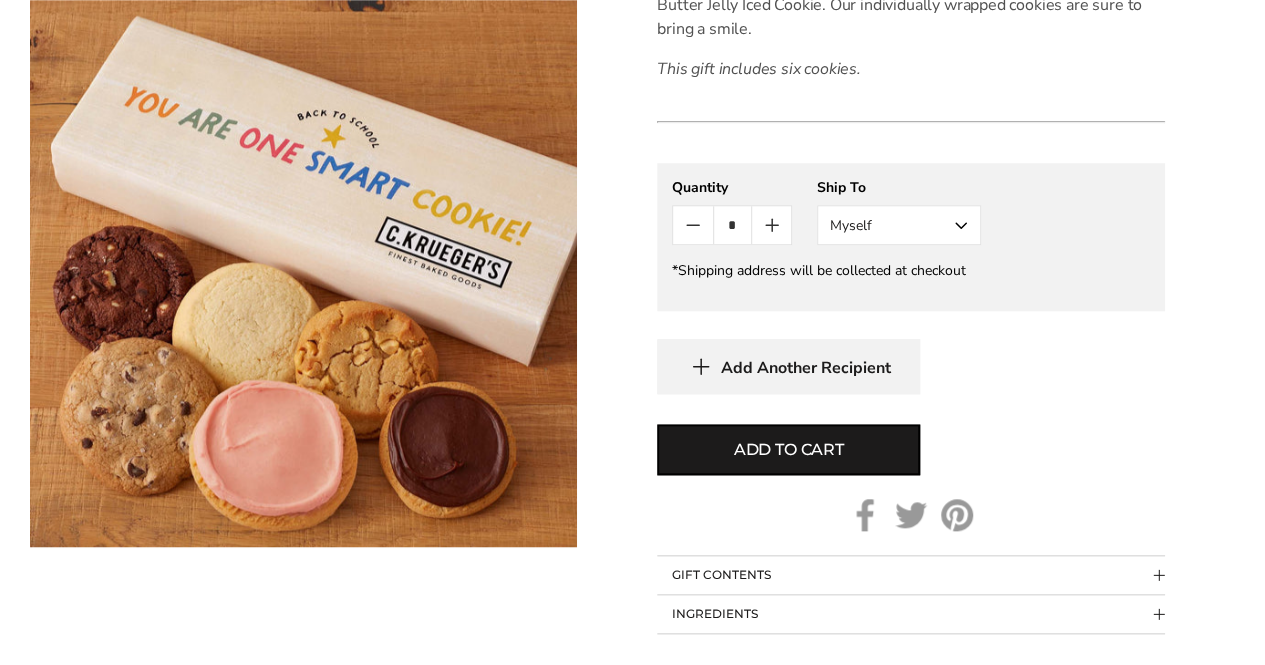 click on "Myself" at bounding box center [899, 225] 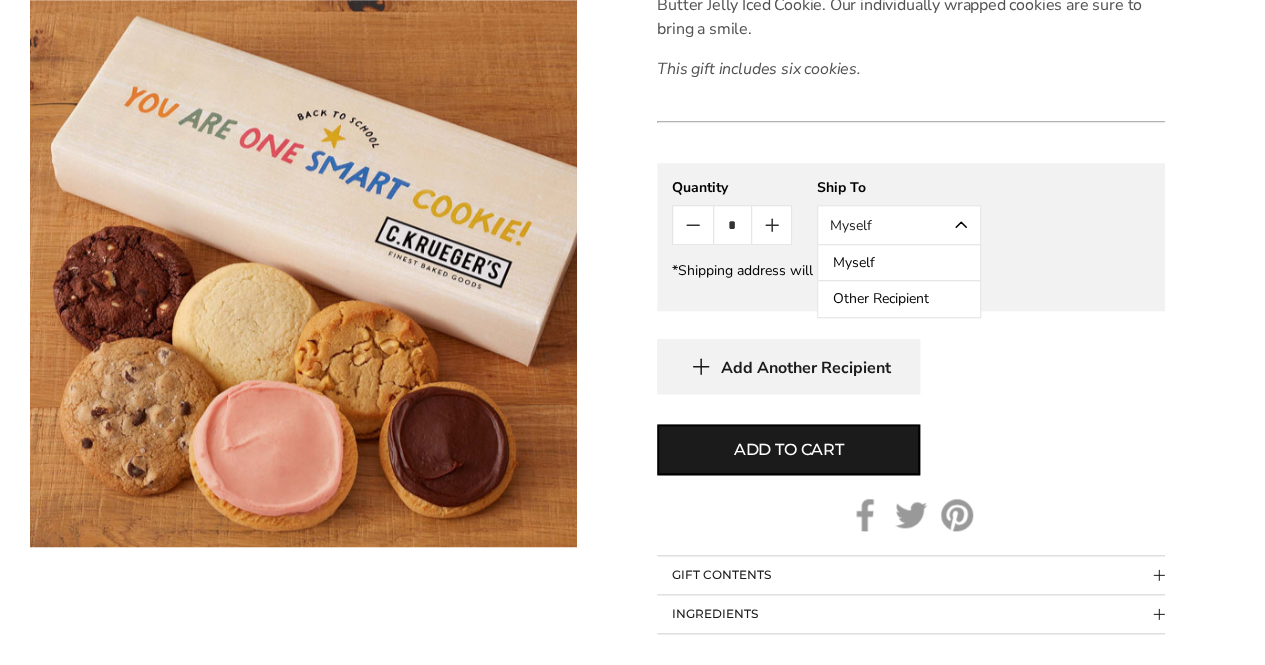 click on "Other Recipient" at bounding box center [899, 299] 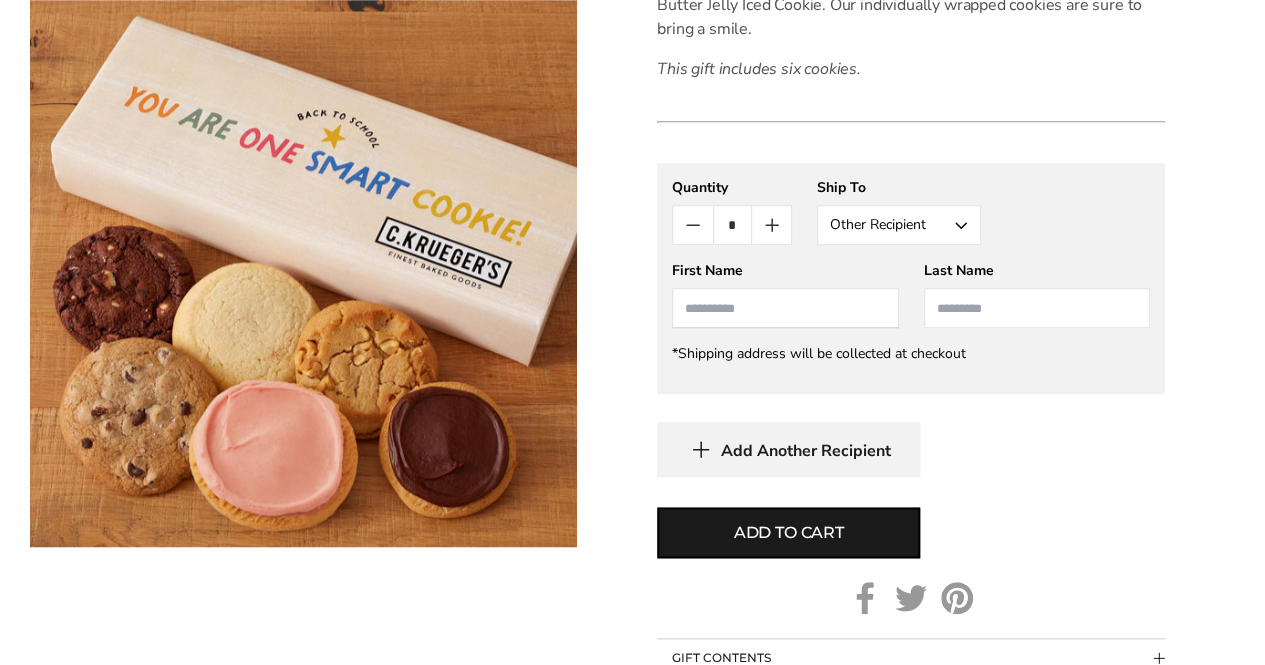 click at bounding box center (785, 308) 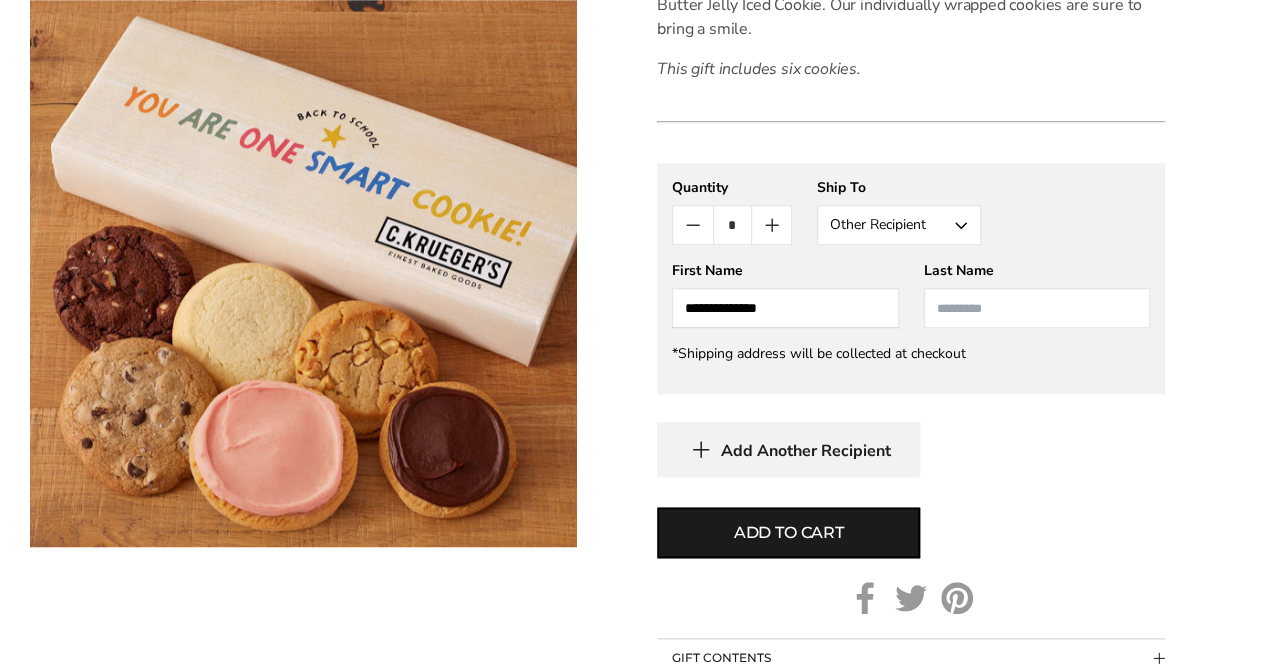 type on "**********" 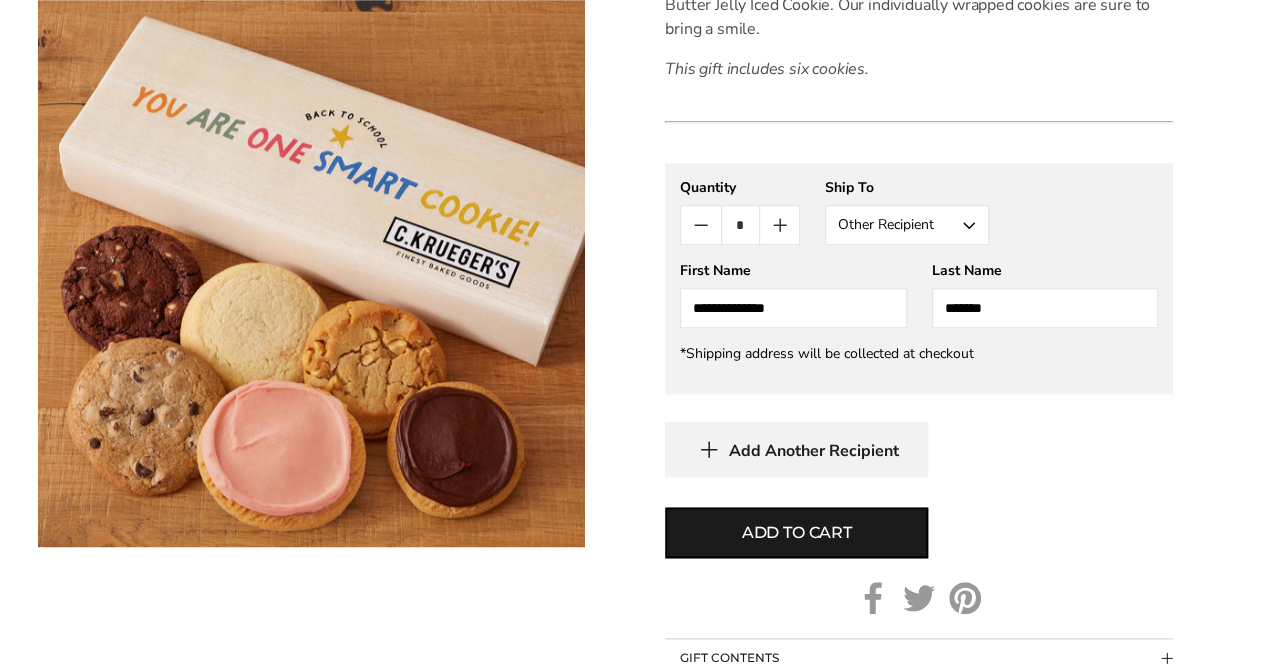 scroll, scrollTop: 859, scrollLeft: 0, axis: vertical 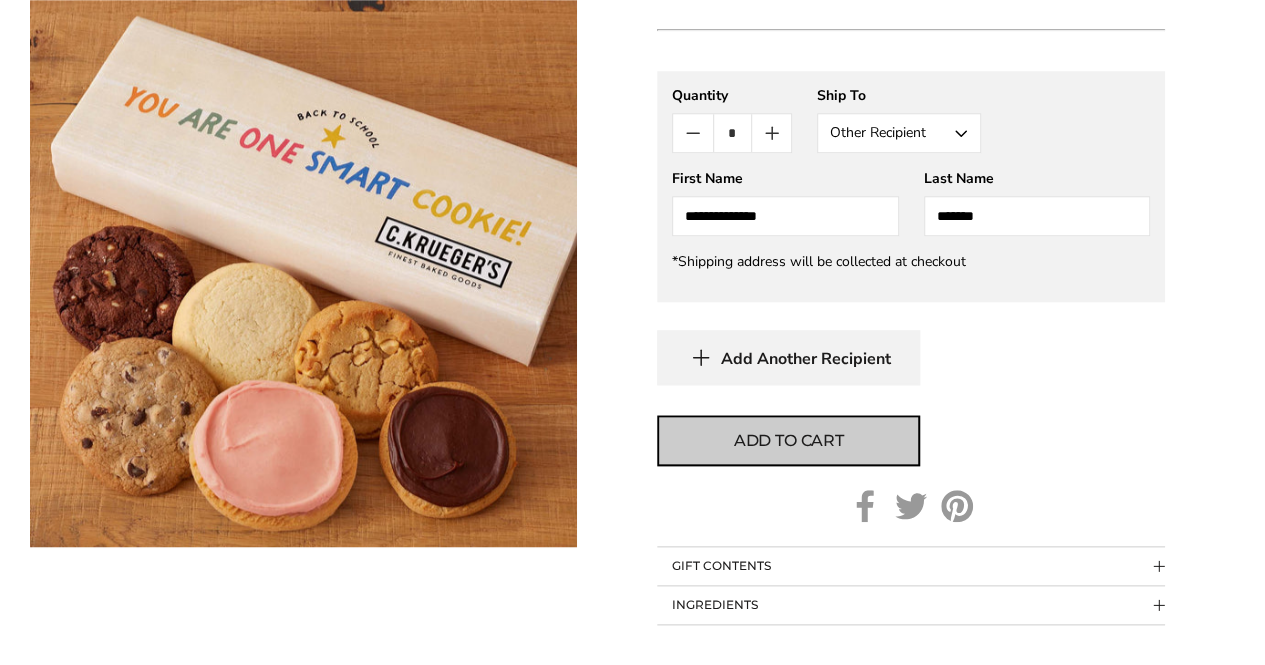 type on "*******" 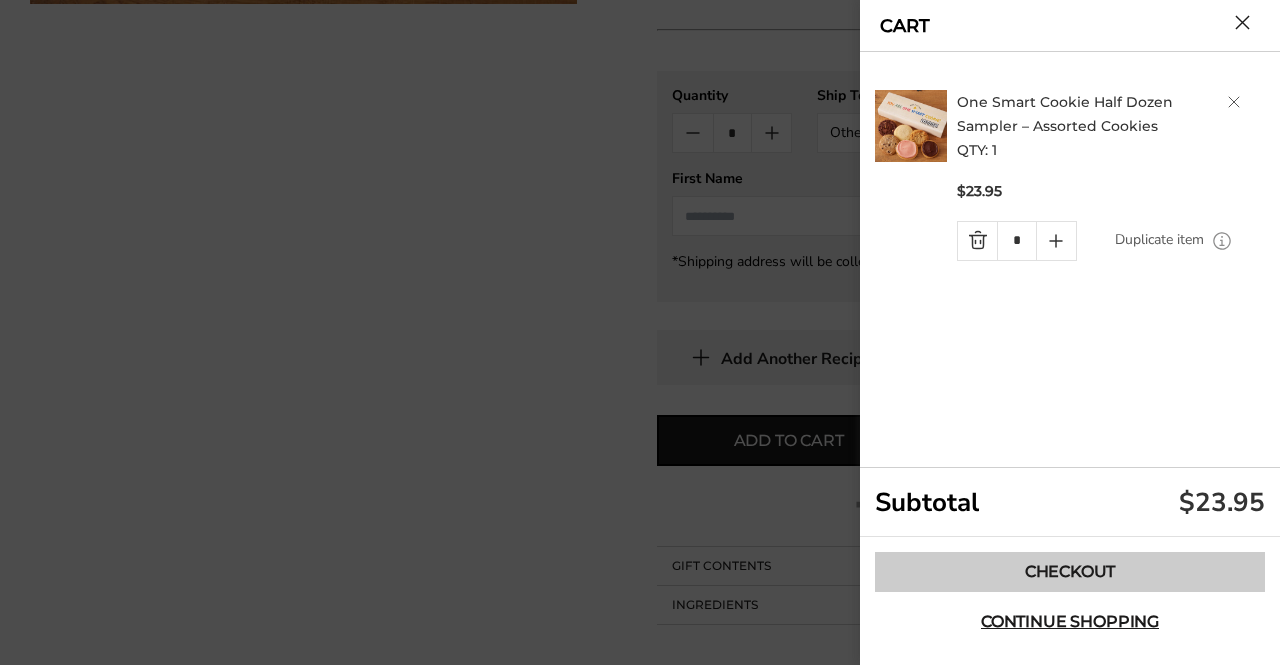 click on "Checkout" at bounding box center [1070, 572] 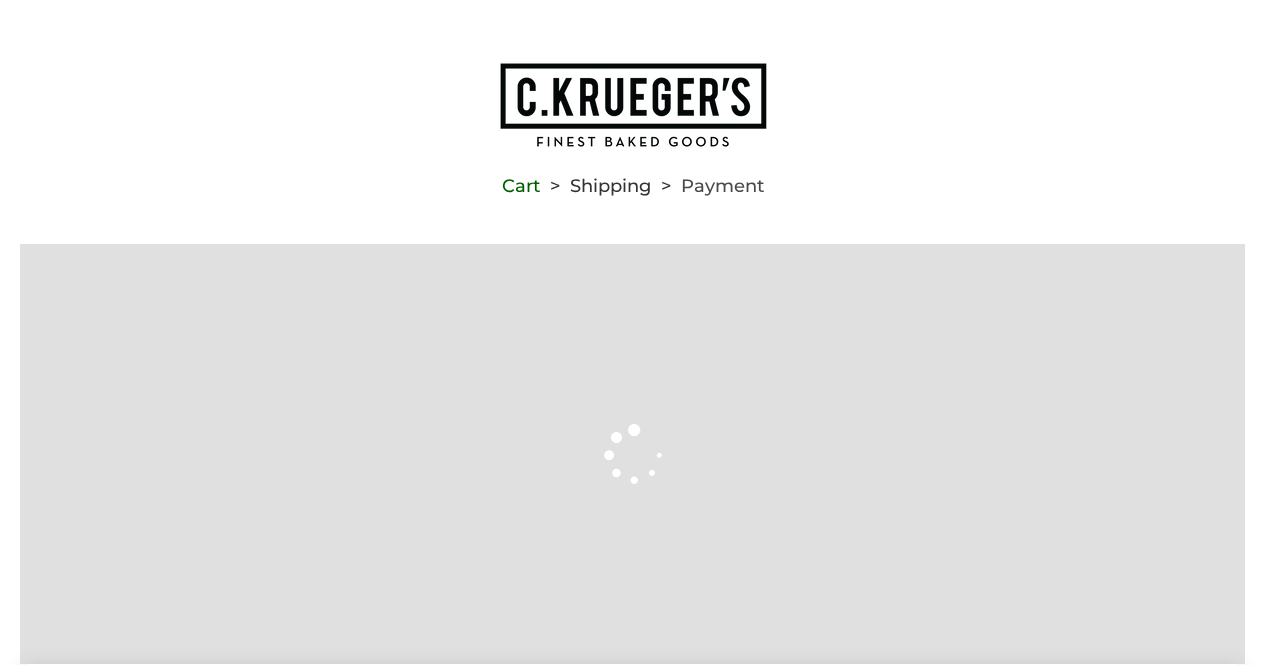 scroll, scrollTop: 0, scrollLeft: 0, axis: both 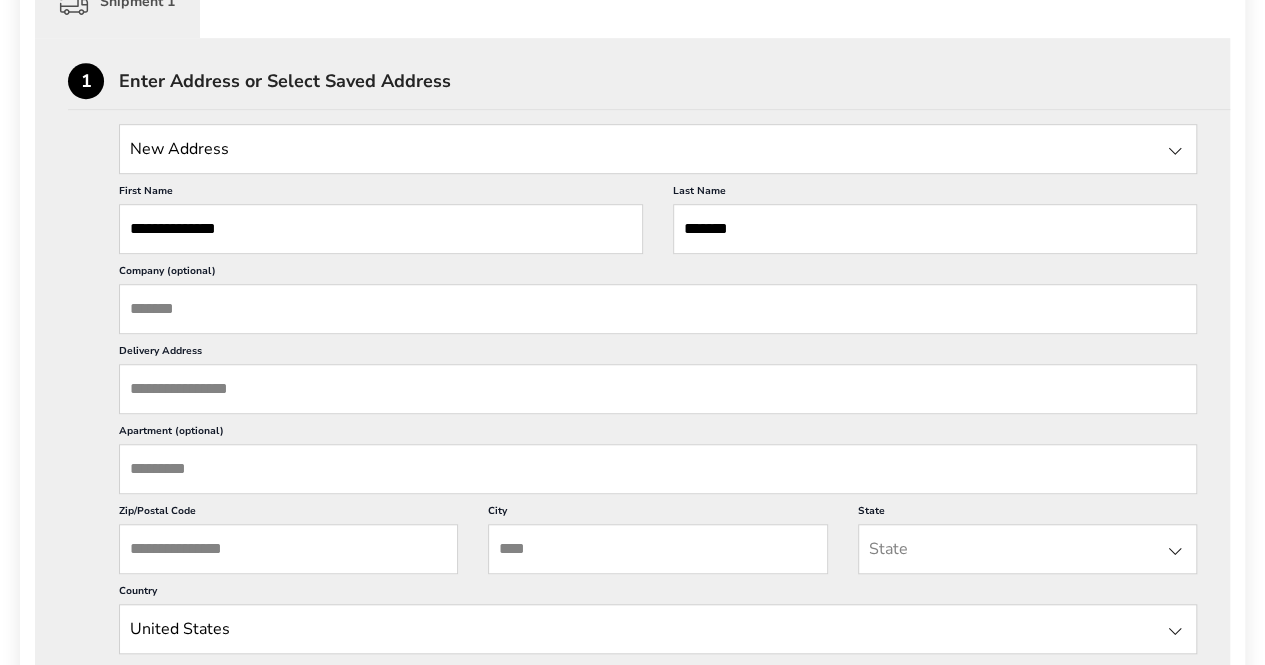 click on "Delivery Address" at bounding box center [658, 389] 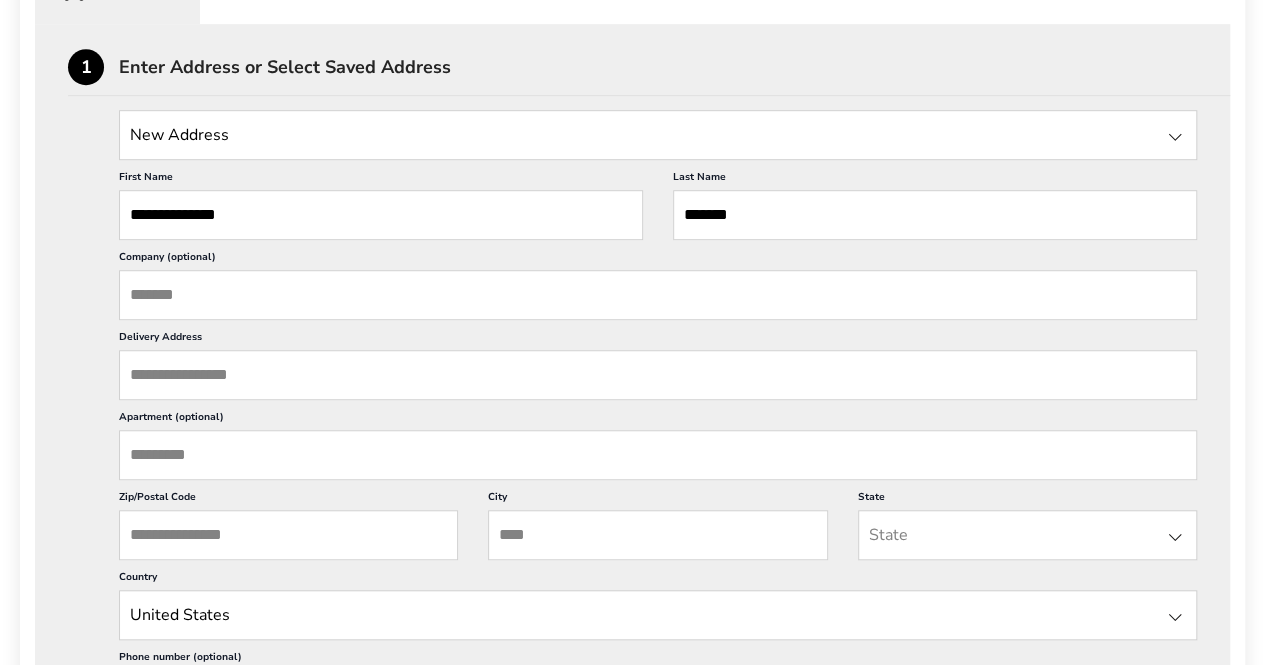 click on "Apartment (optional)" at bounding box center [658, 455] 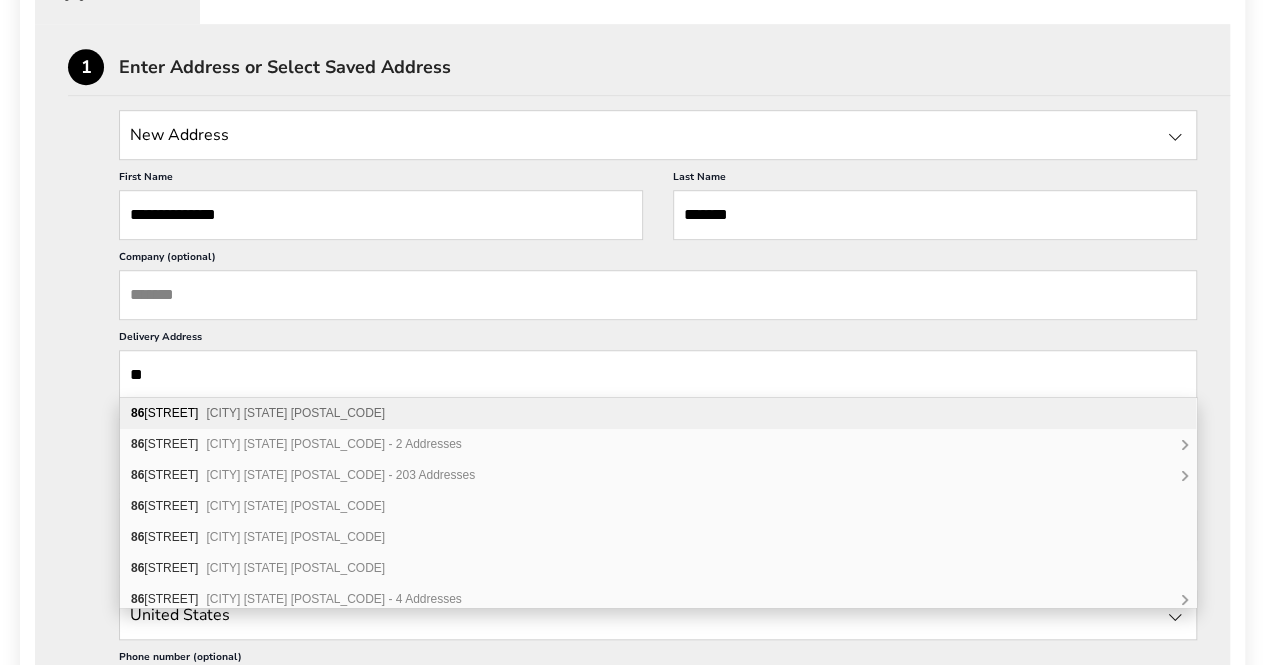 type on "*" 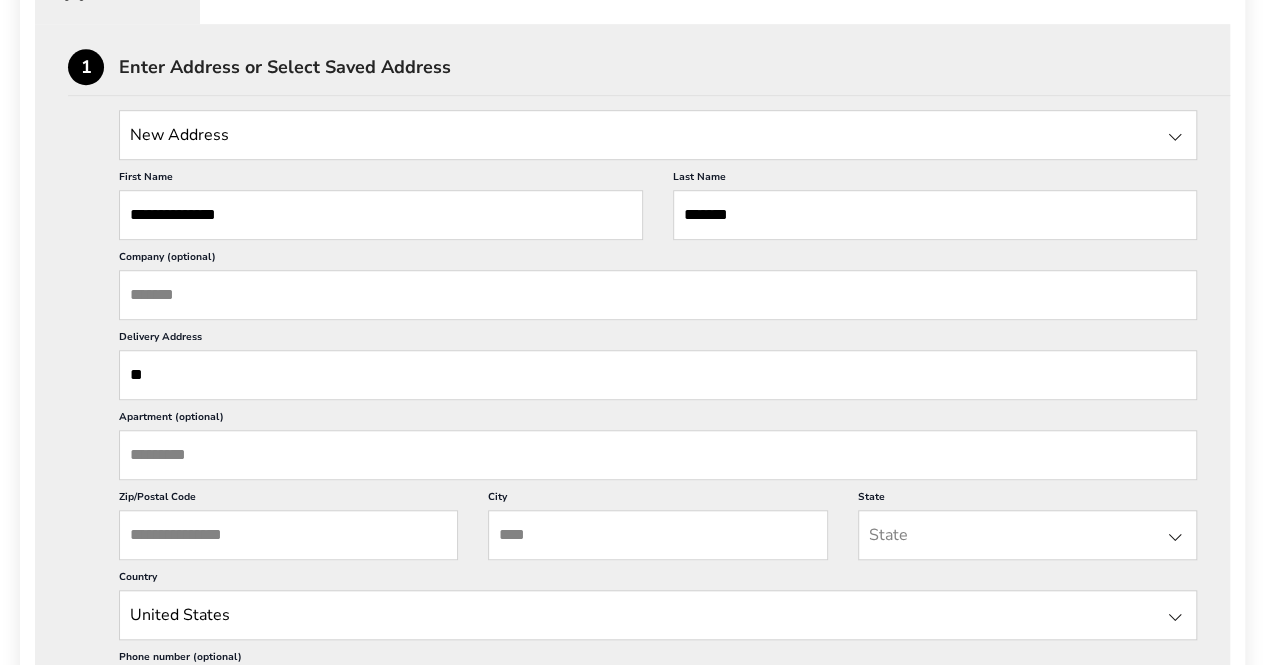 type on "*" 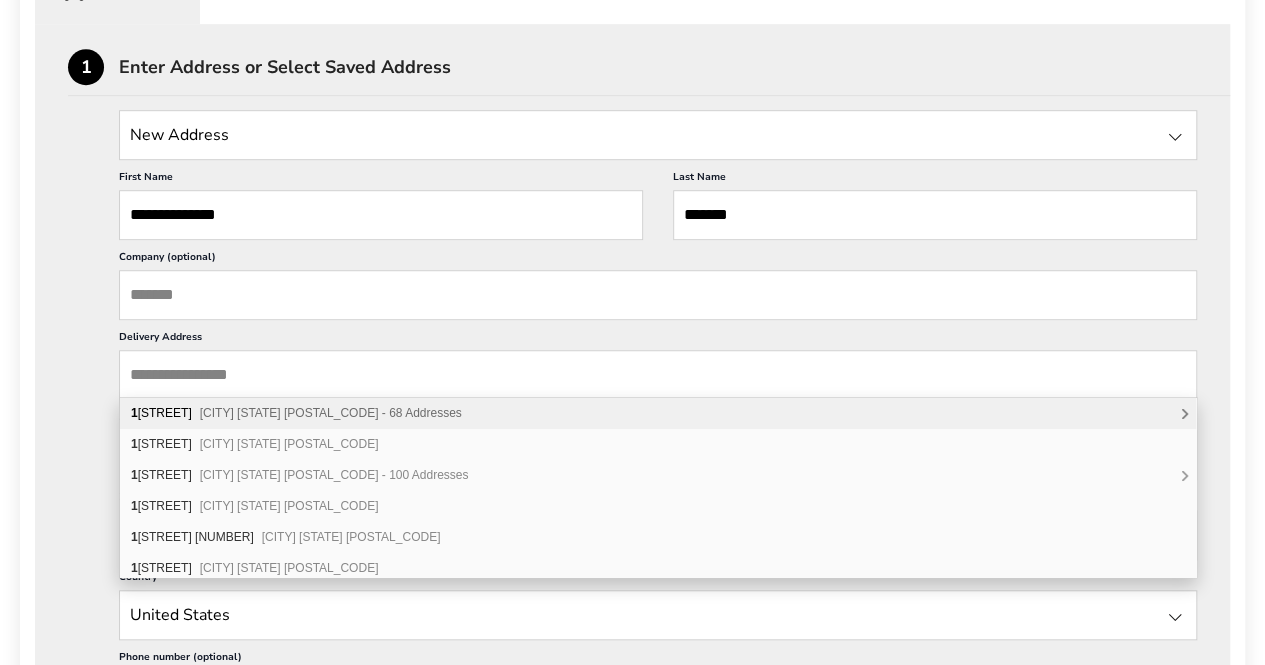 paste on "**********" 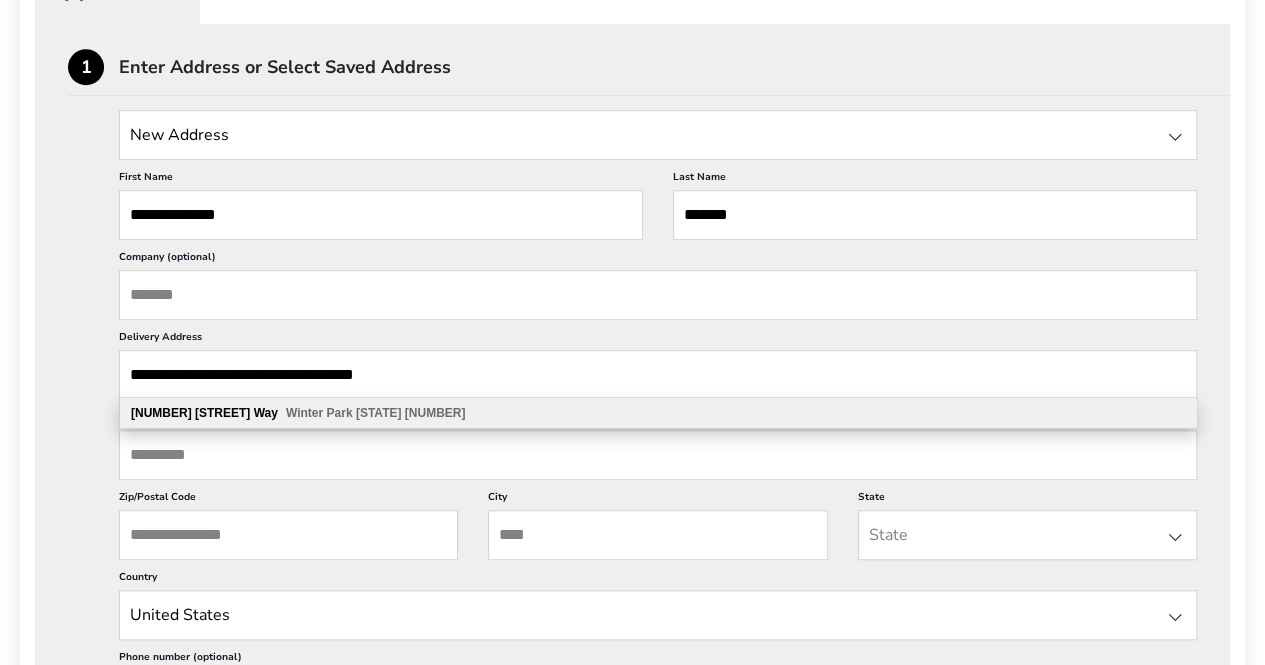 click on "Zip/Postal Code" at bounding box center [288, 535] 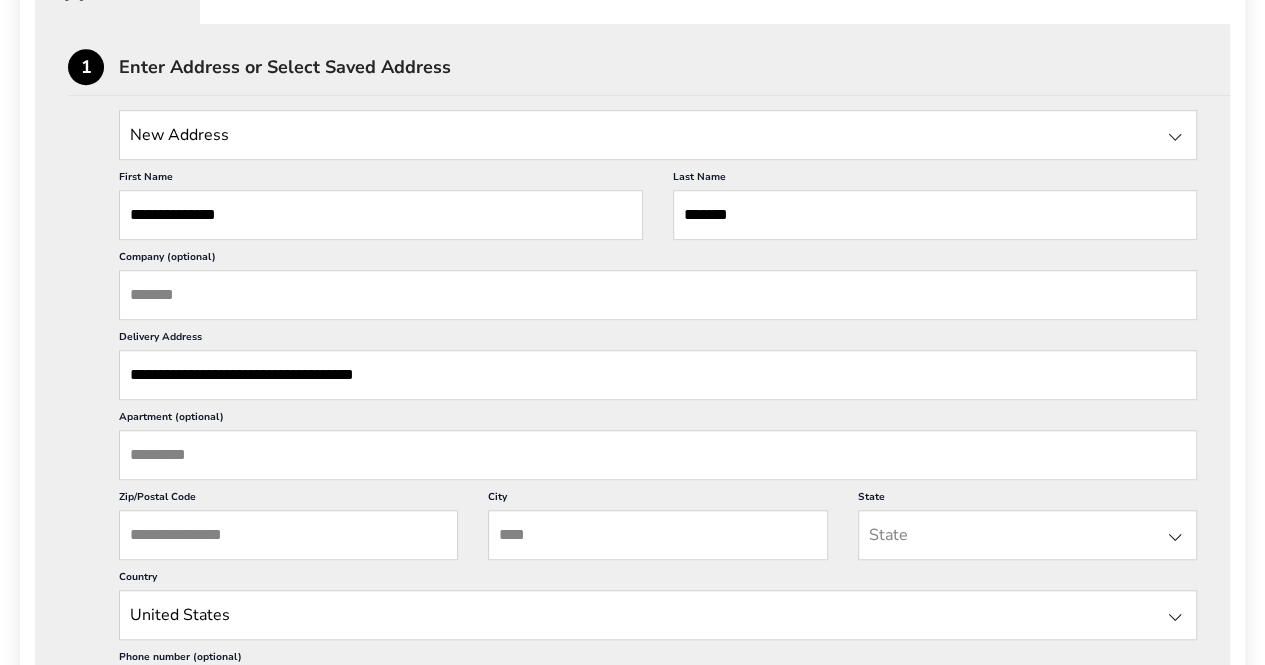scroll, scrollTop: 0, scrollLeft: 0, axis: both 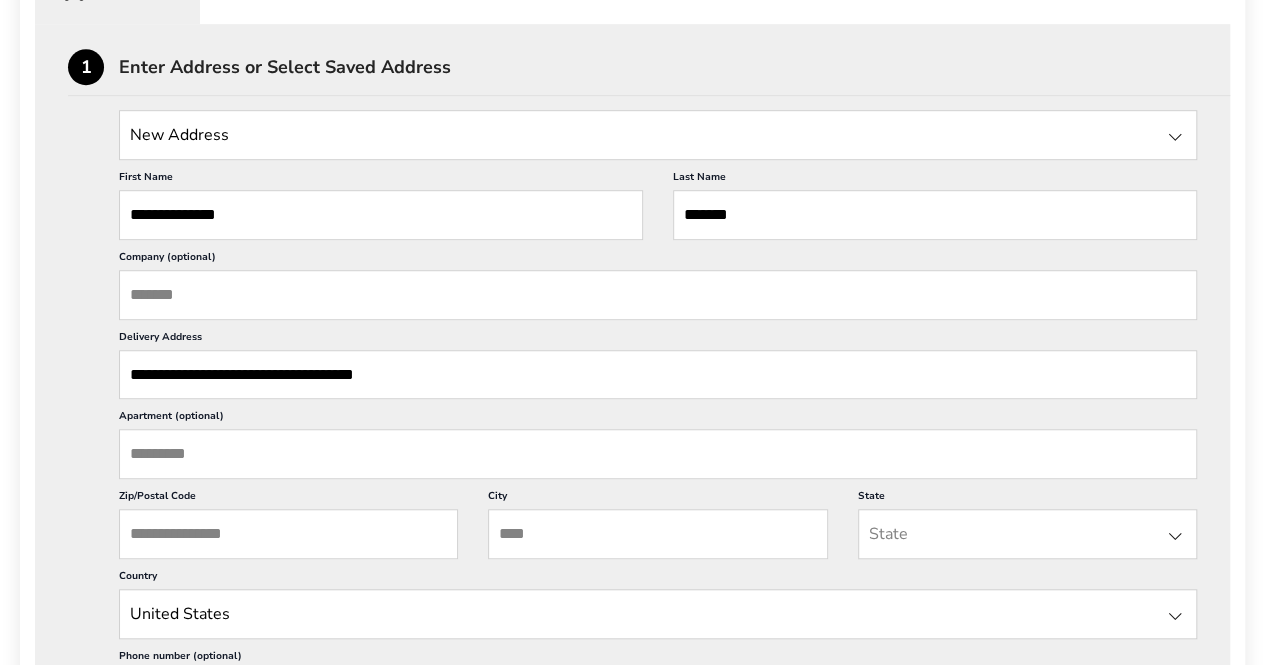 drag, startPoint x: 506, startPoint y: 376, endPoint x: 394, endPoint y: 368, distance: 112.28535 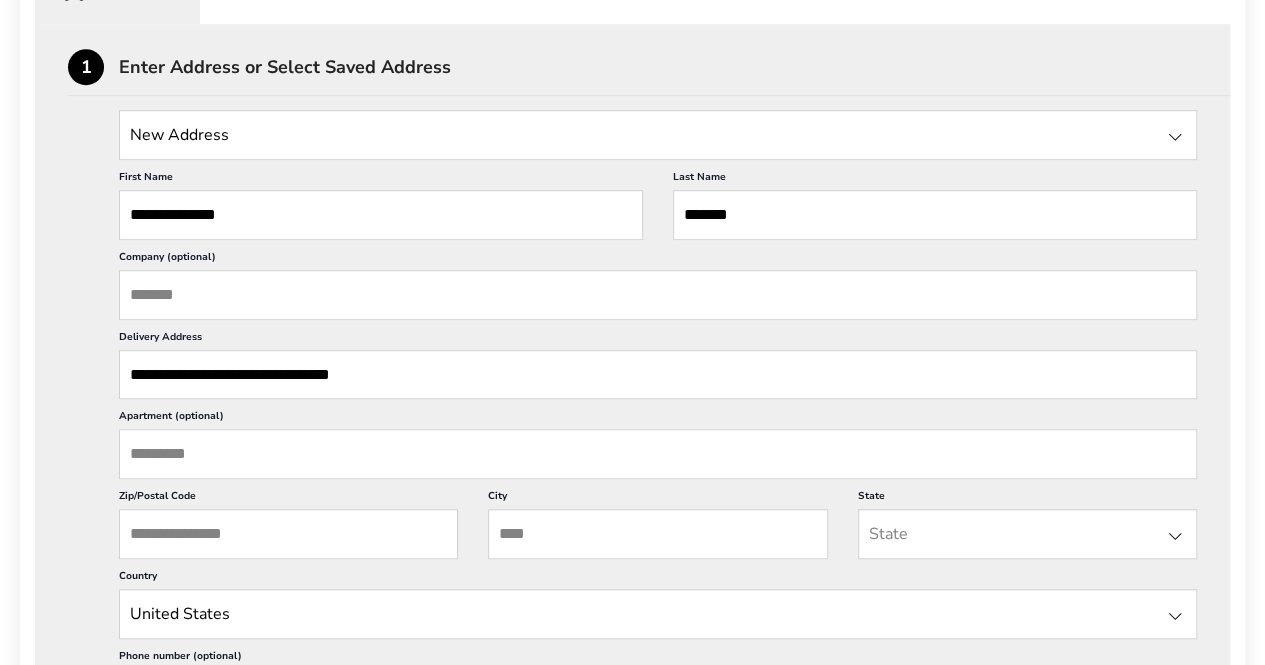 type on "**********" 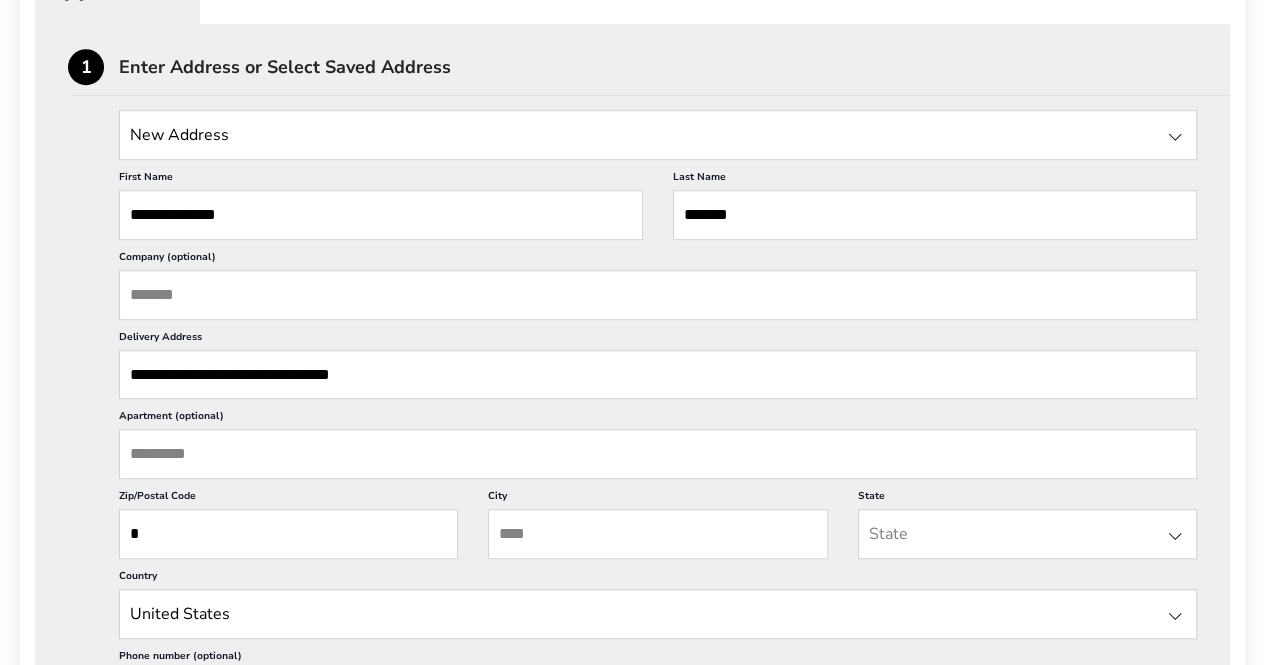 paste on "****" 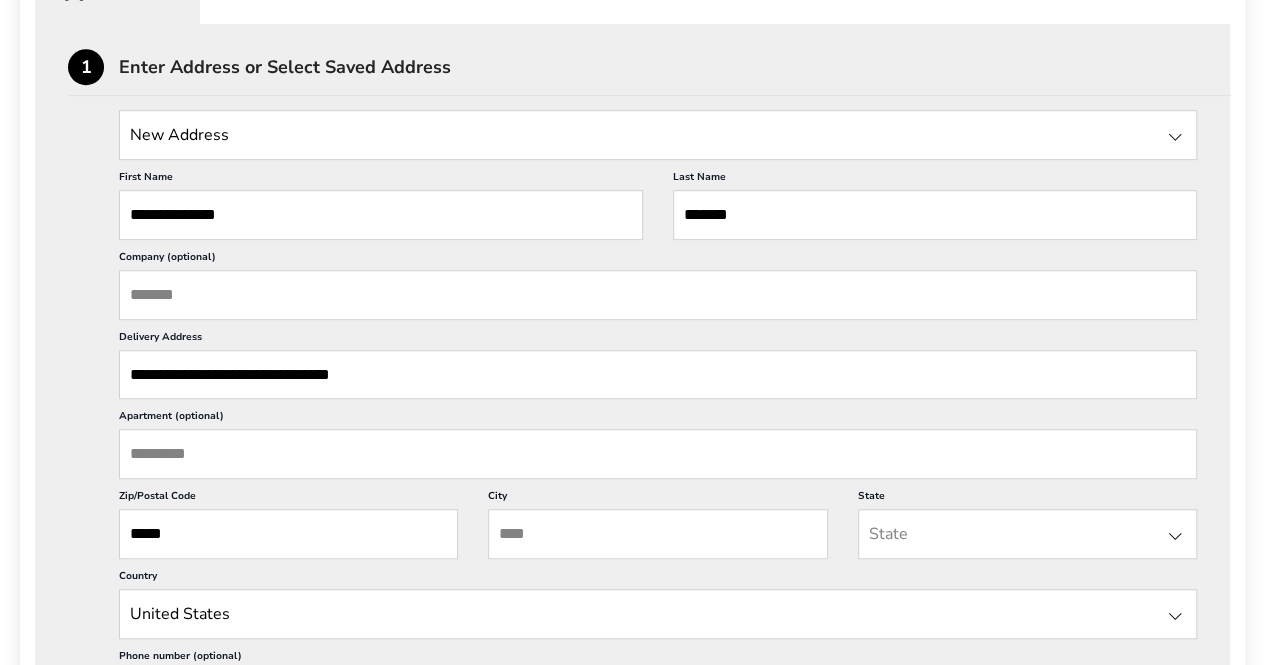 type on "*****" 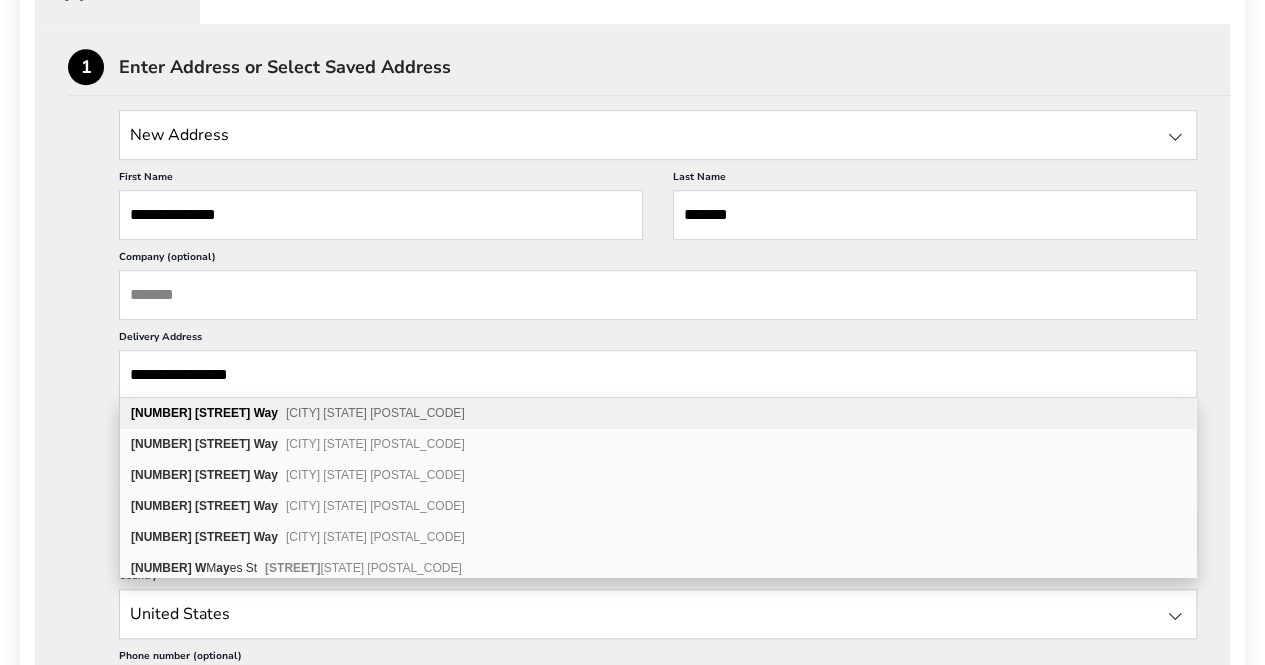 type on "**********" 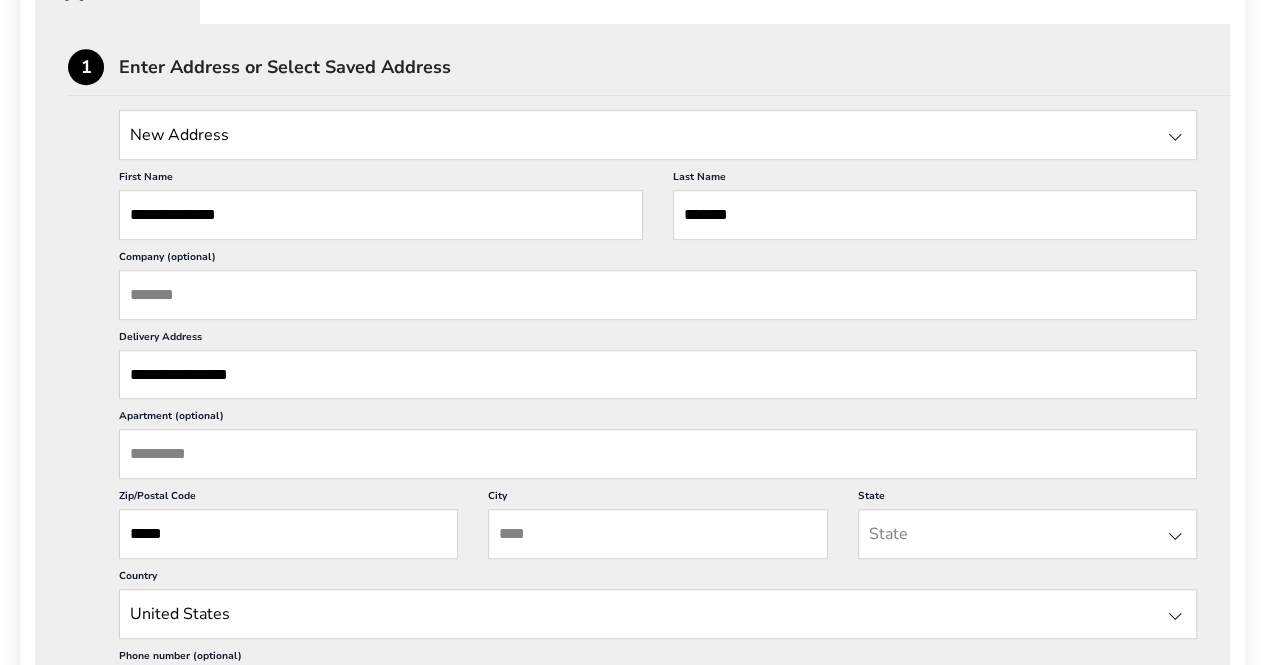 click on "**********" at bounding box center (658, 374) 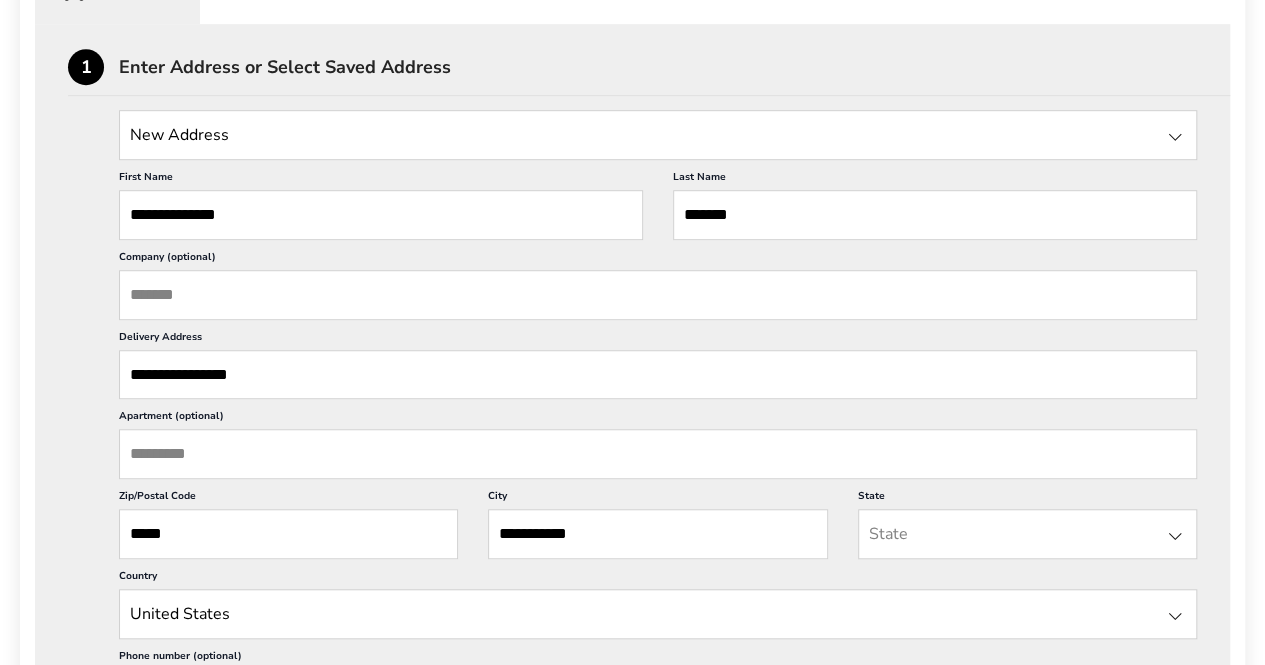 type on "**********" 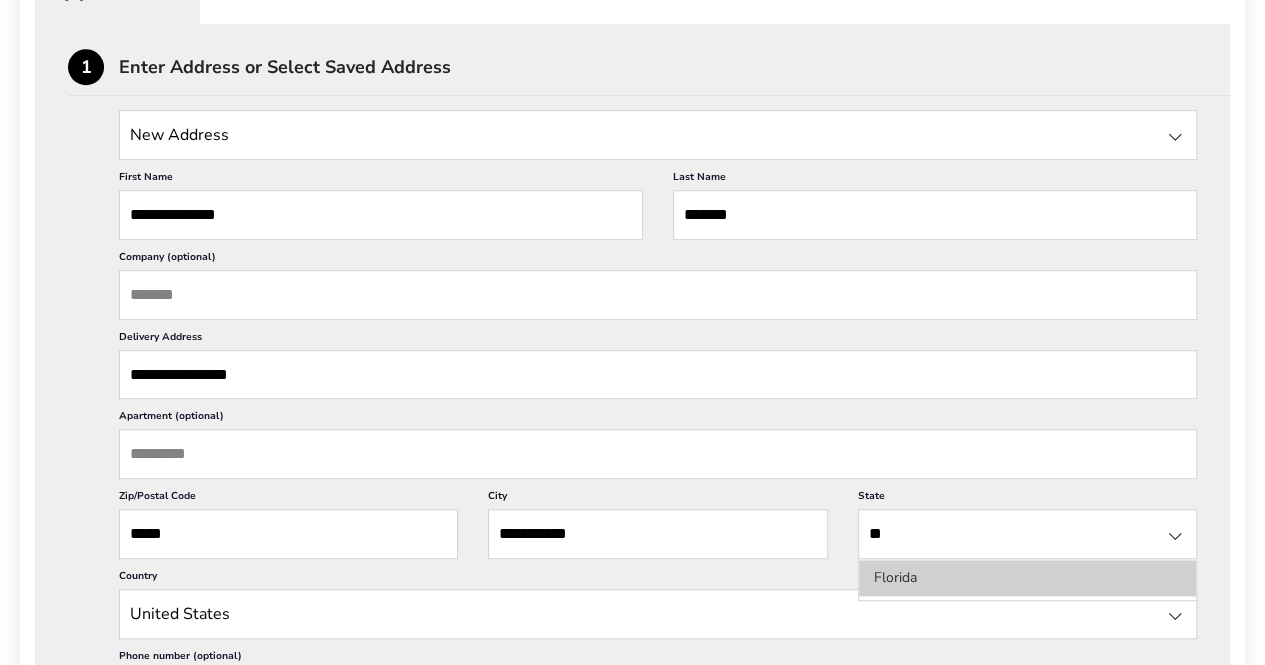 type on "**" 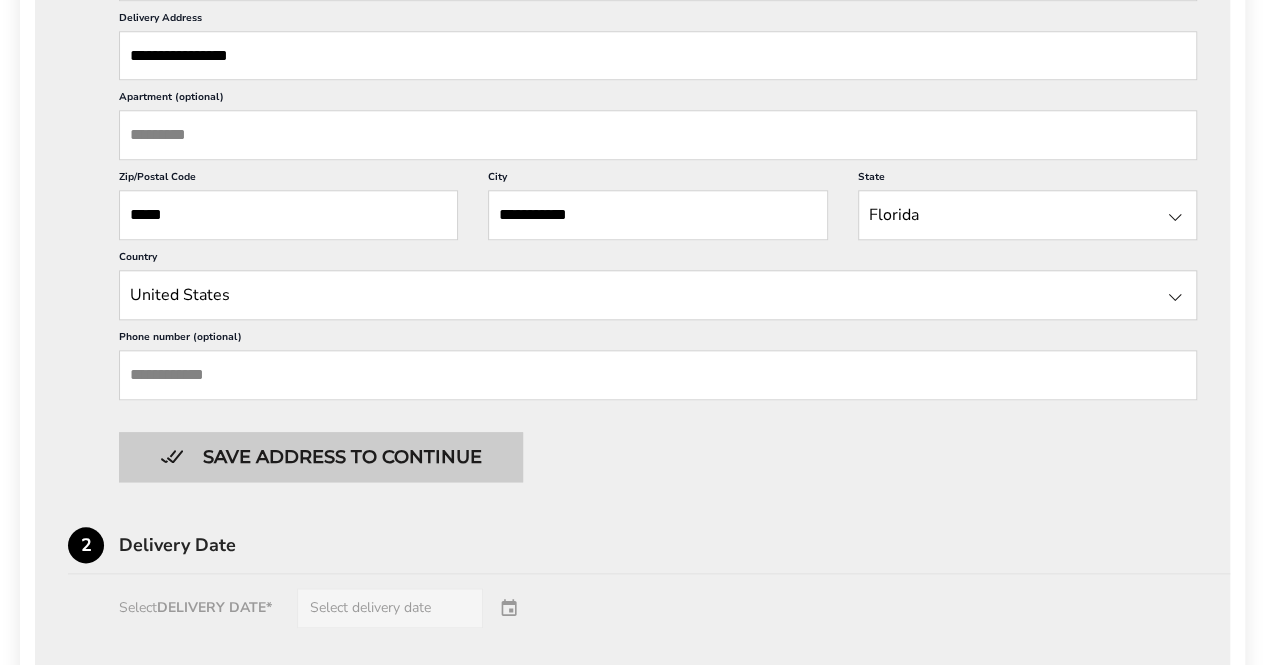 scroll, scrollTop: 887, scrollLeft: 0, axis: vertical 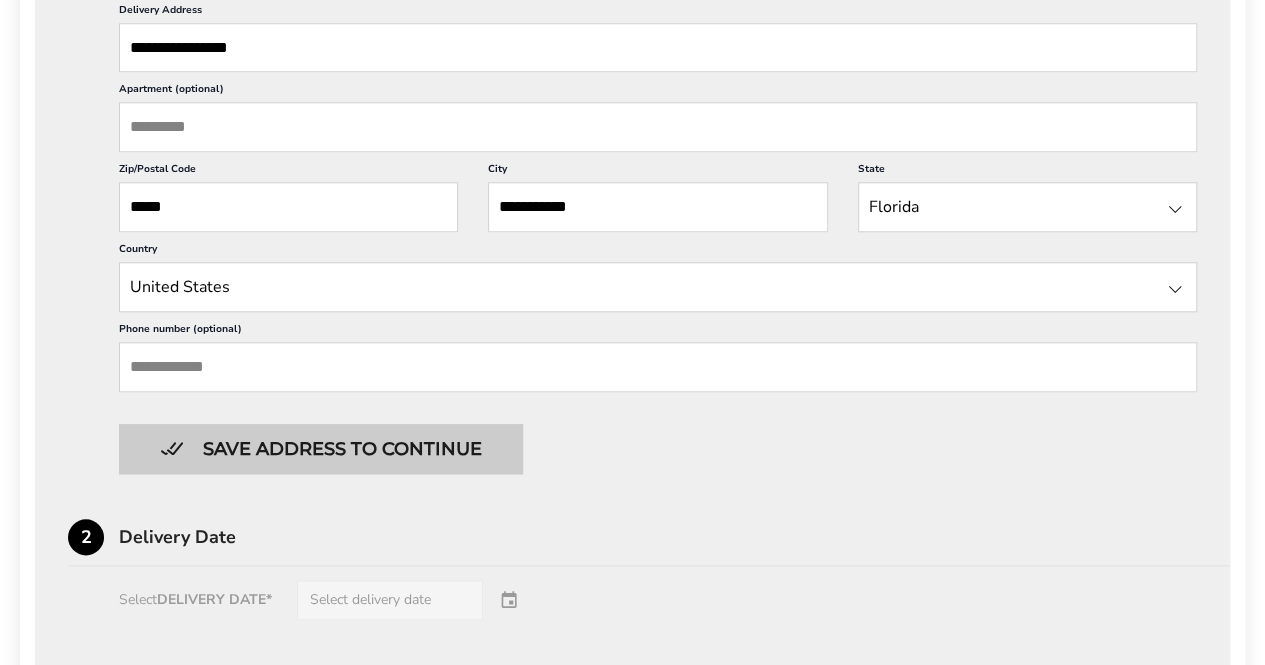 click on "Save address to continue" at bounding box center (321, 449) 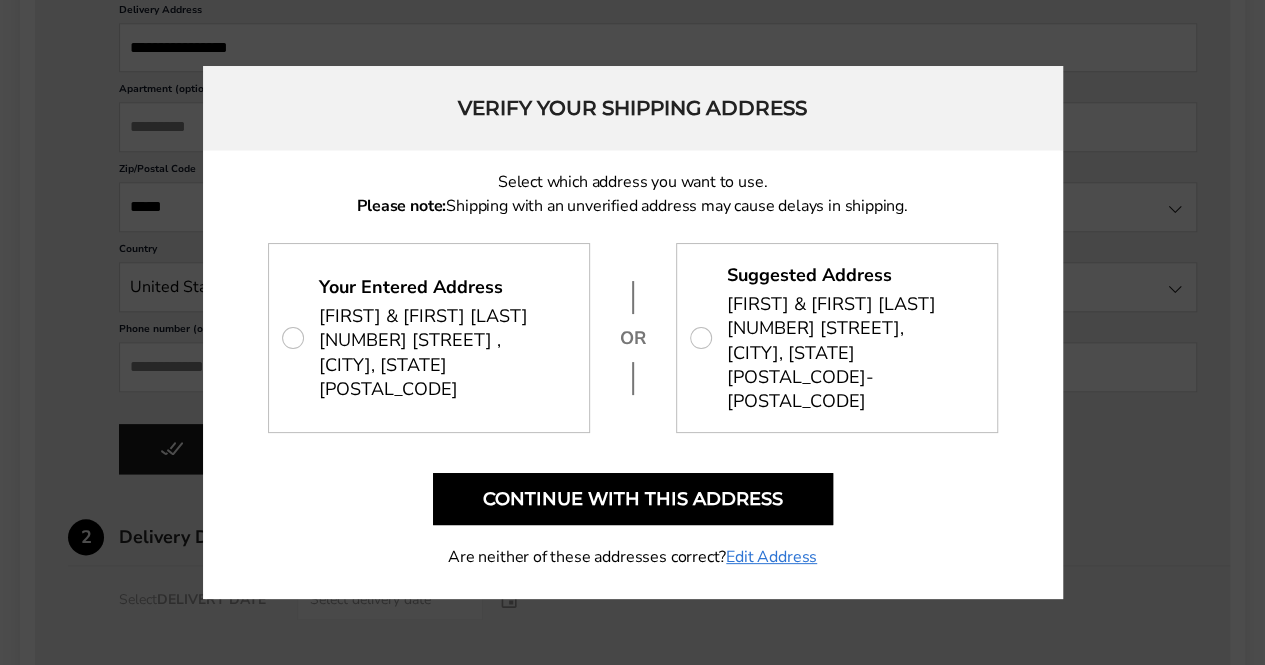 click on "151 OAKWOOD WAY,   WINTER PARK, FL 32789-6040" at bounding box center (852, 364) 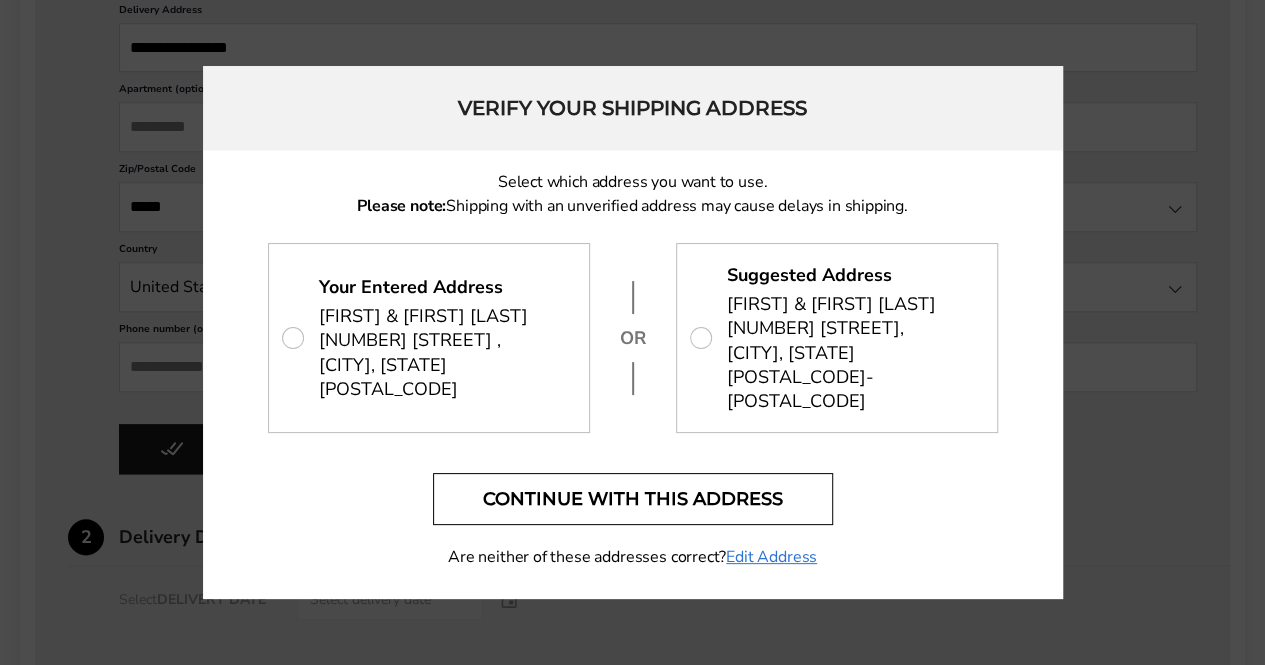 click on "Continue with this address" at bounding box center [633, 499] 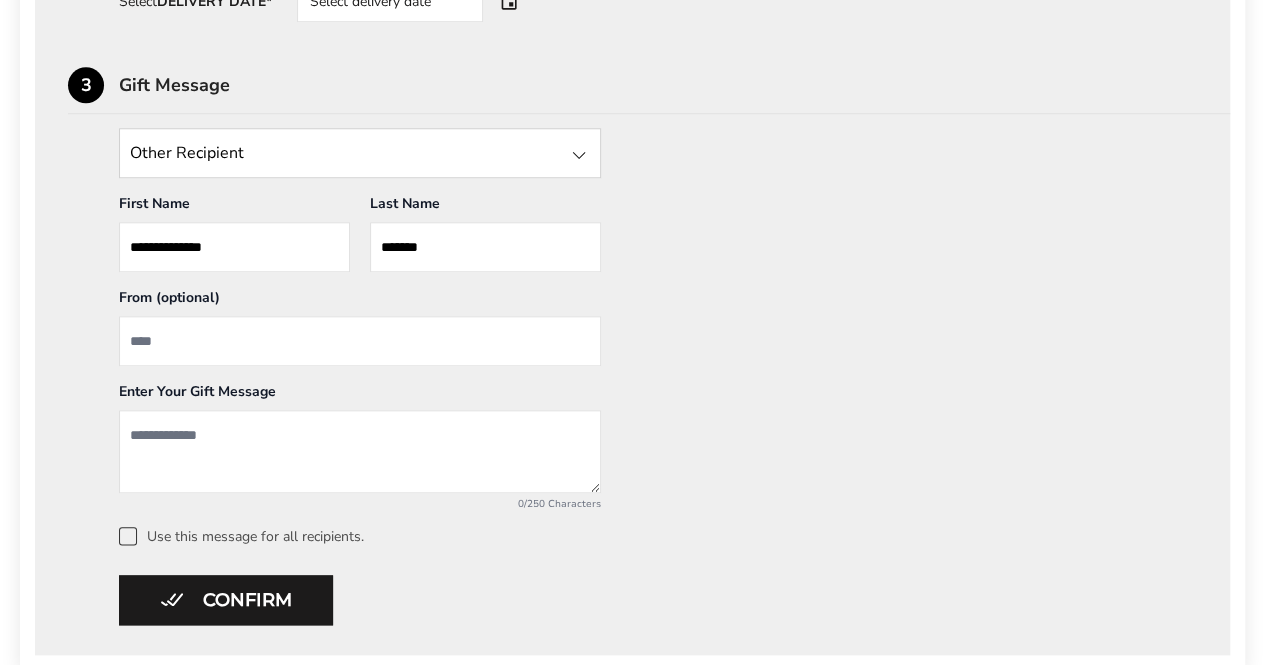 click at bounding box center (360, 341) 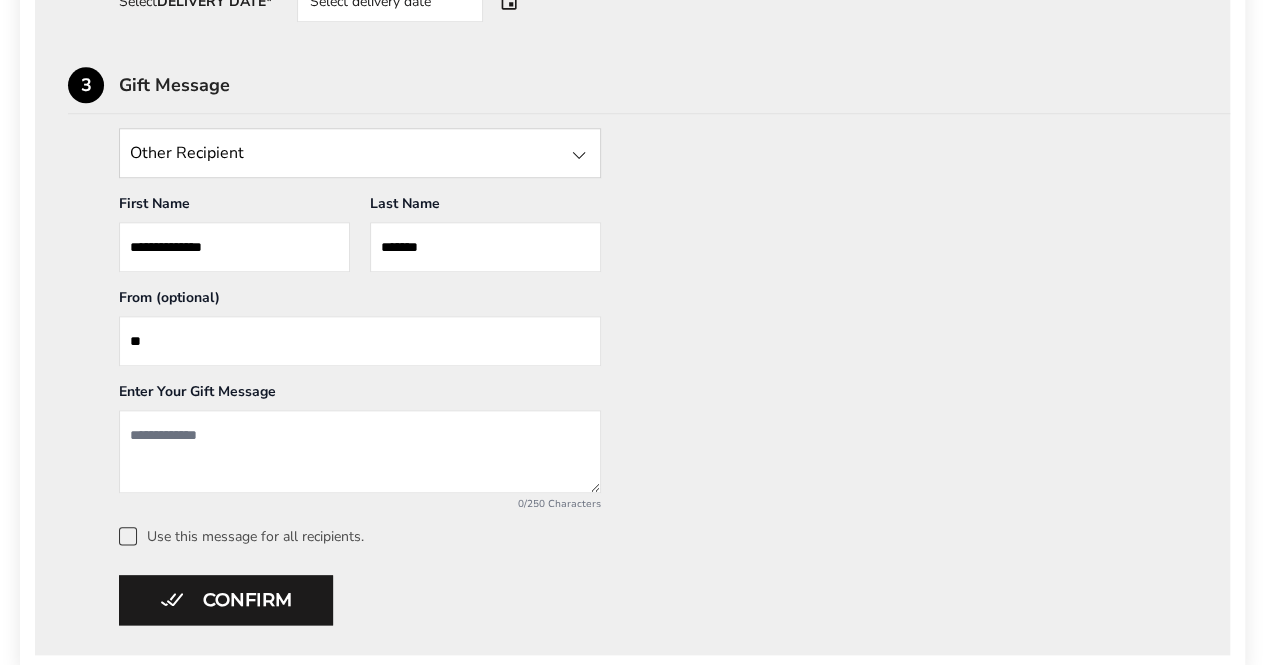 type on "*" 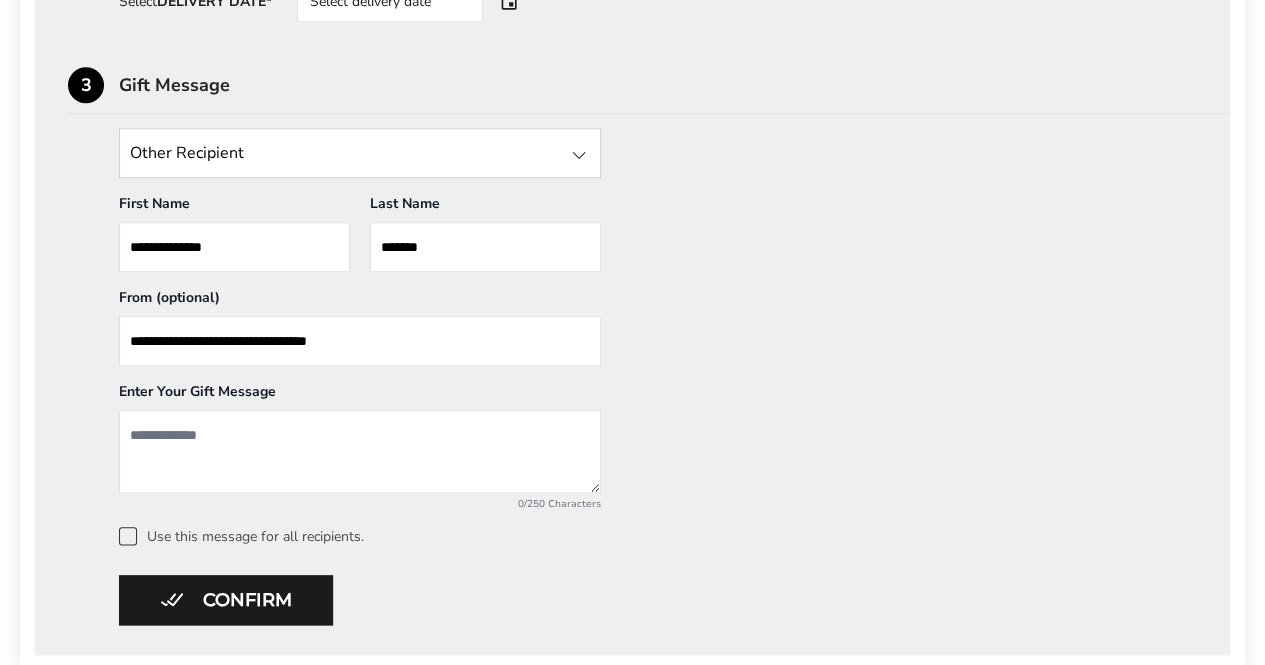 type on "**********" 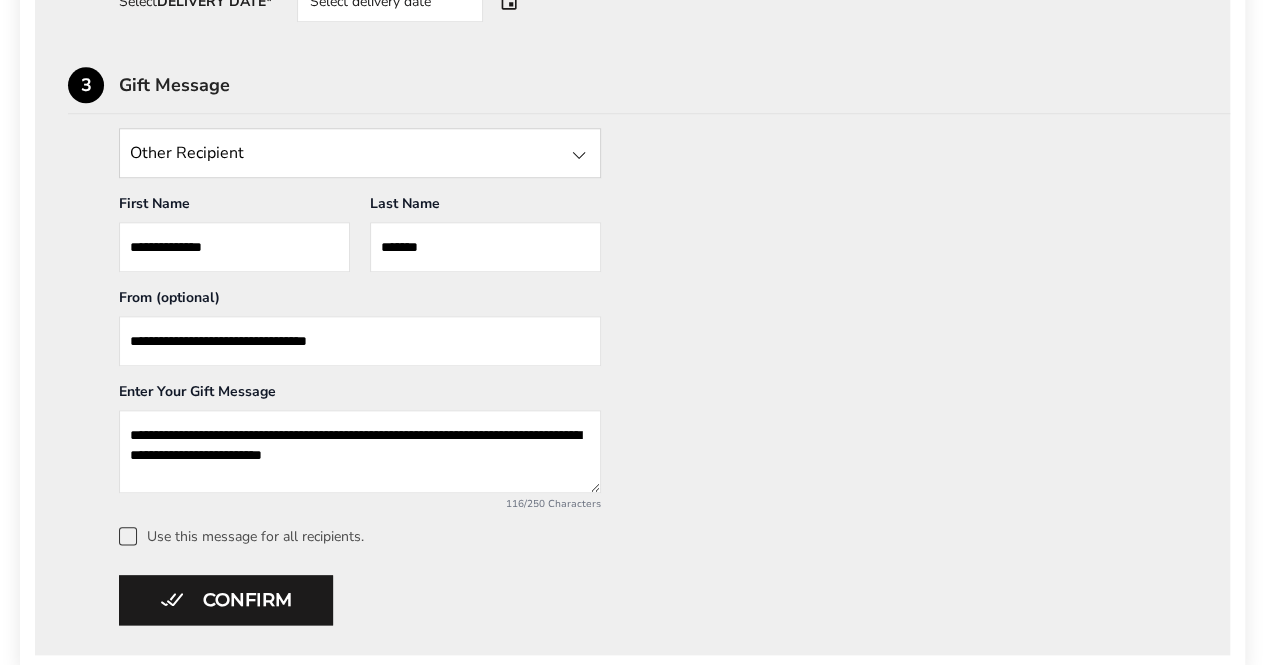 click on "**********" at bounding box center (360, 451) 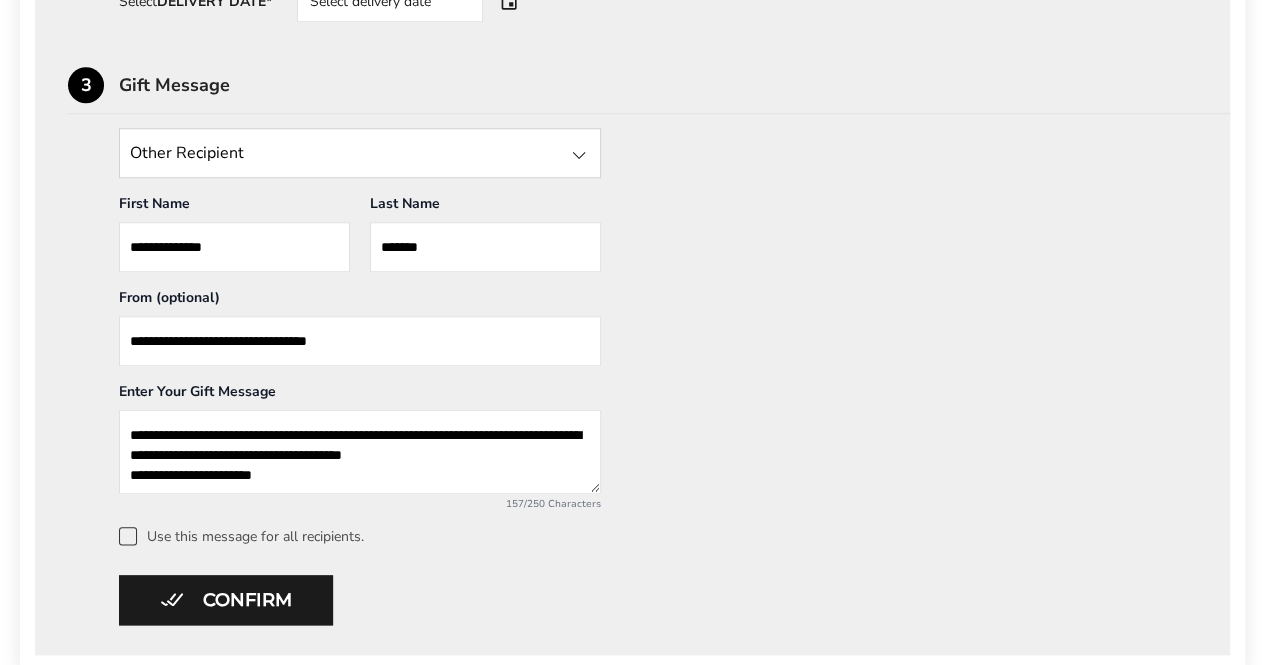 click on "**********" at bounding box center (360, 451) 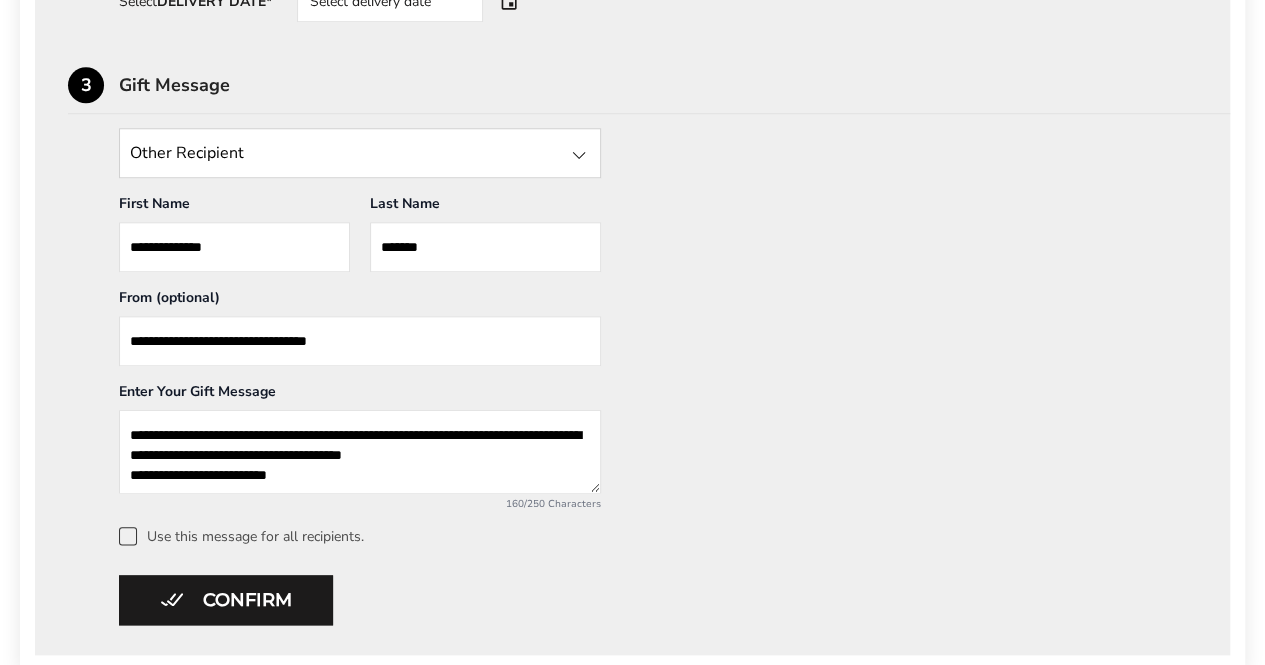 click on "**********" at bounding box center [360, 451] 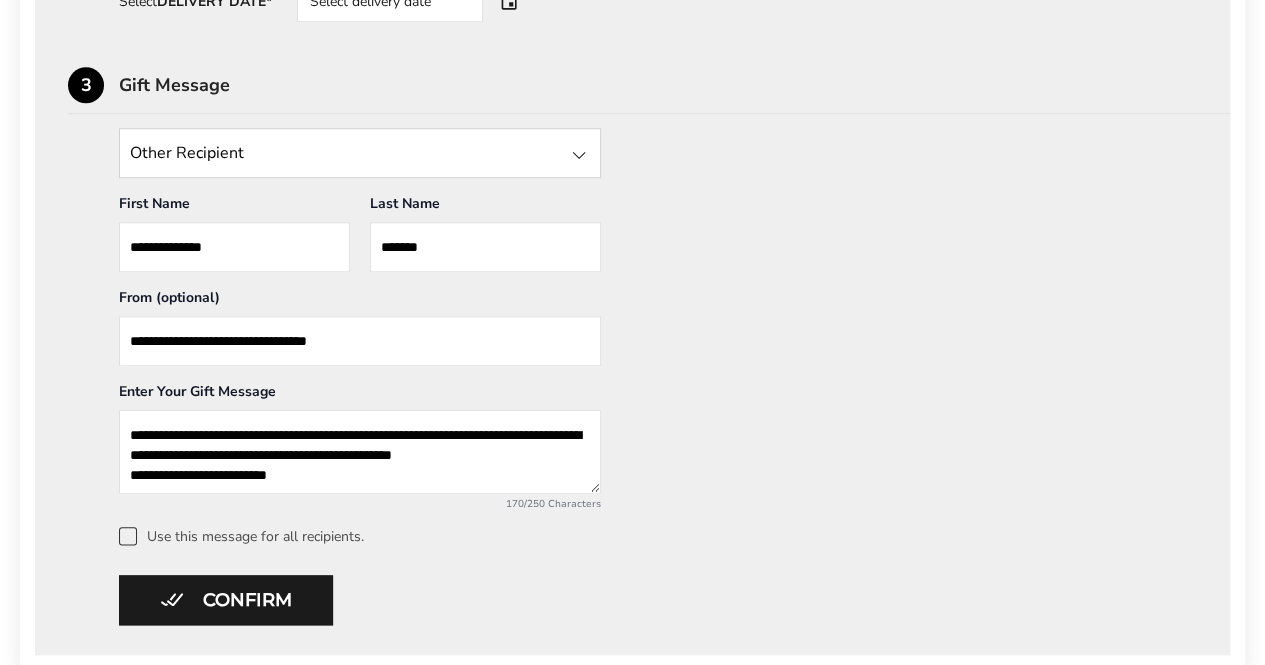 click on "**********" at bounding box center [360, 451] 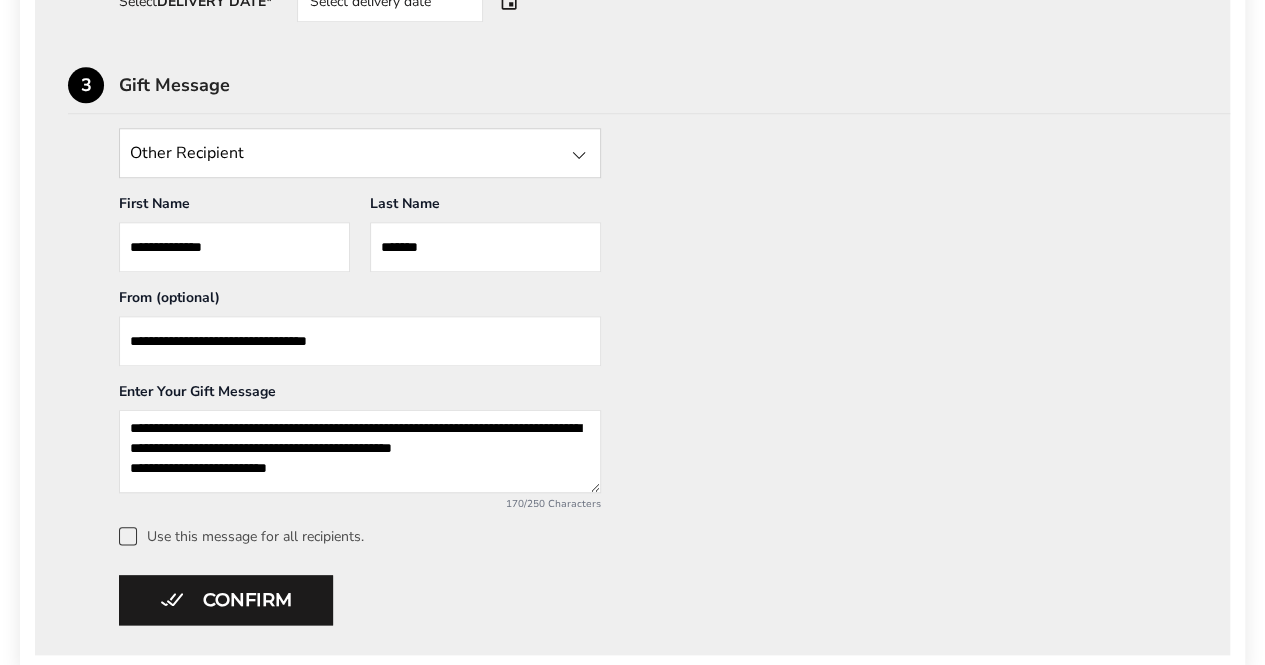 scroll, scrollTop: 23, scrollLeft: 0, axis: vertical 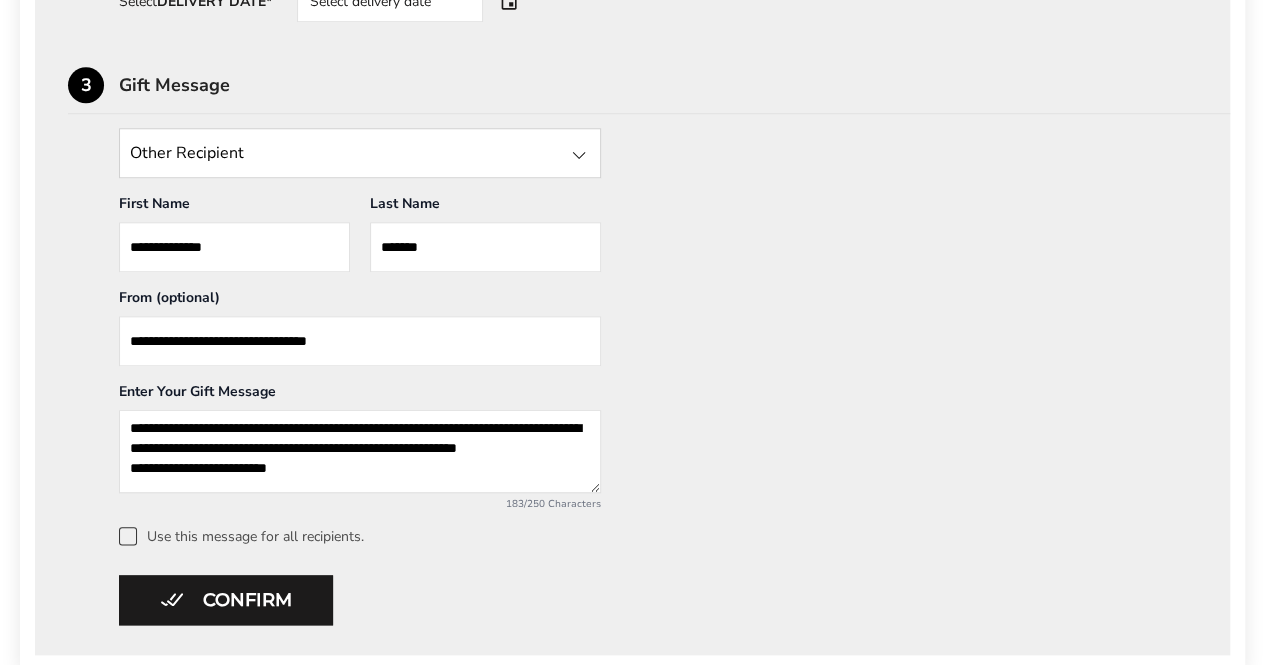 click on "**********" at bounding box center [360, 451] 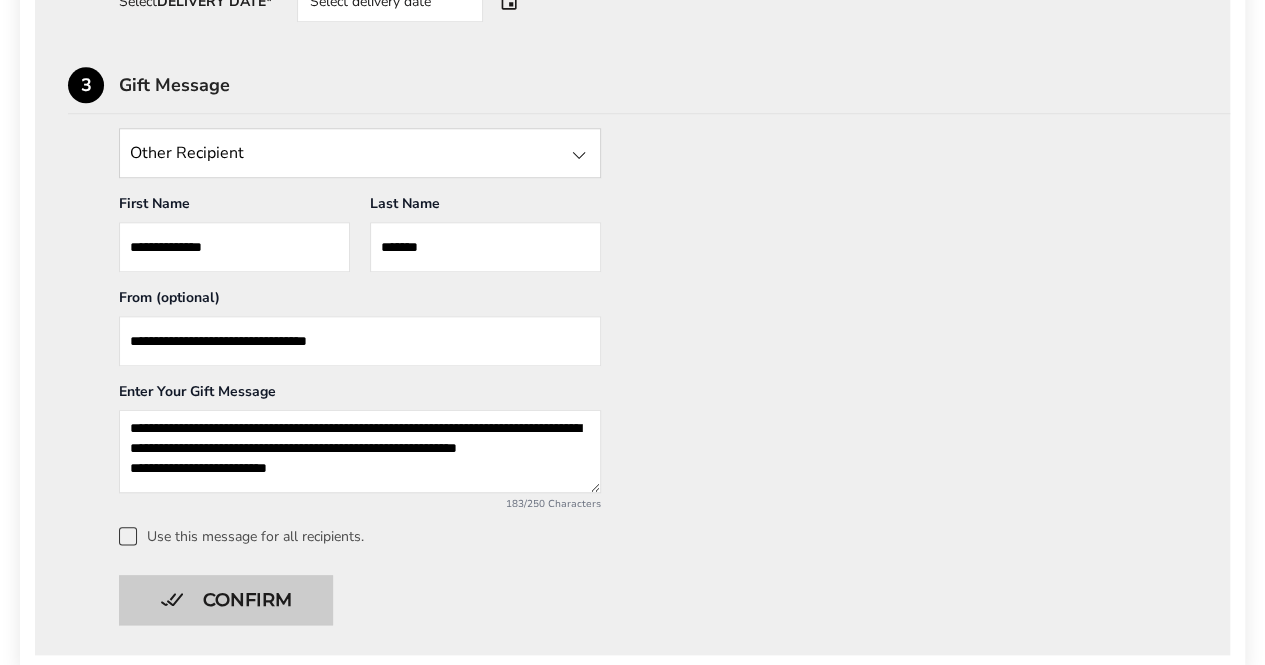 type on "**********" 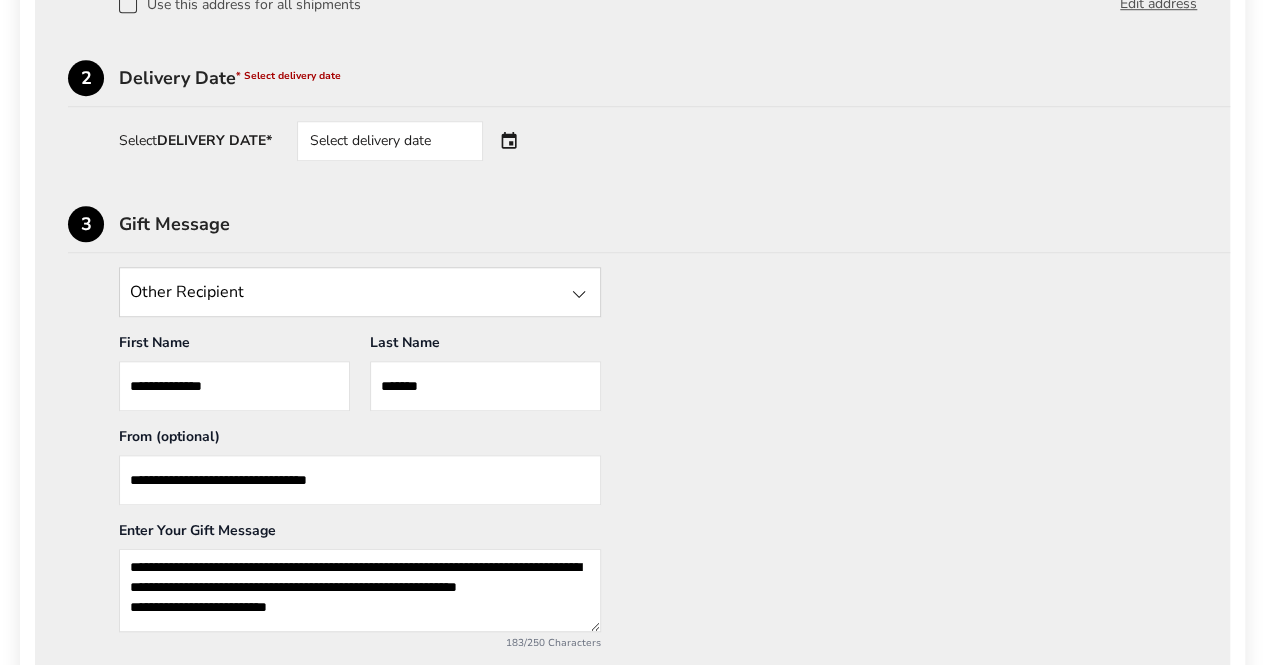 scroll, scrollTop: 747, scrollLeft: 0, axis: vertical 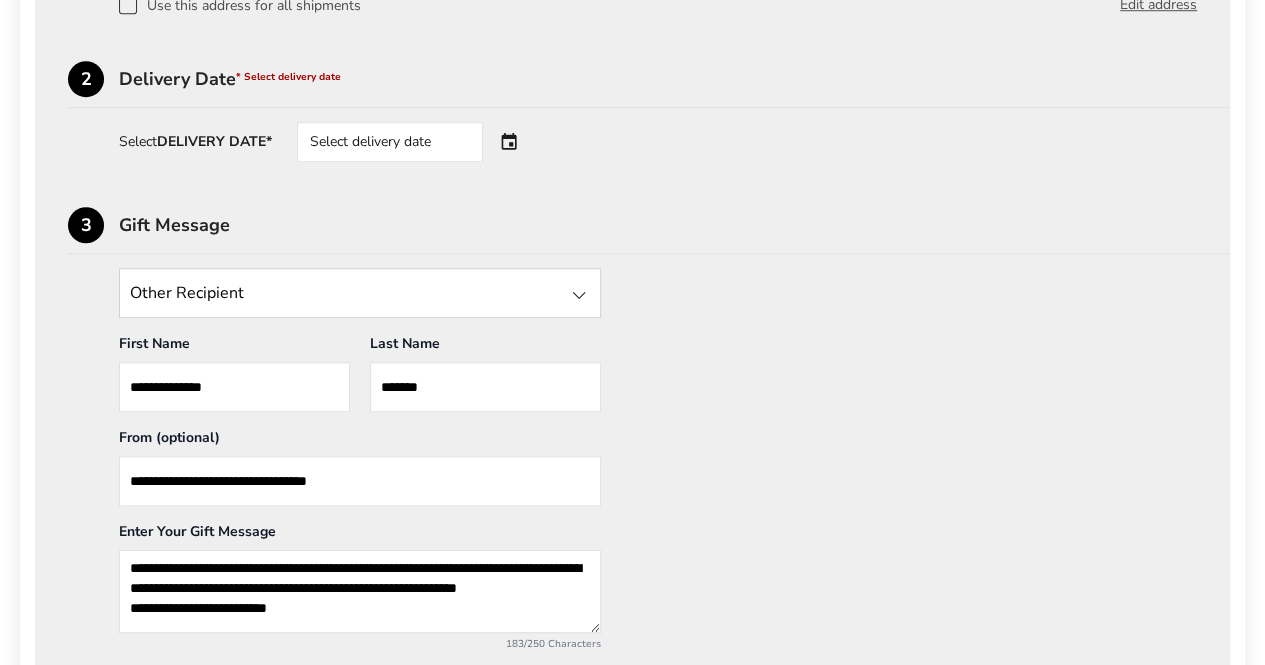 click at bounding box center (360, 293) 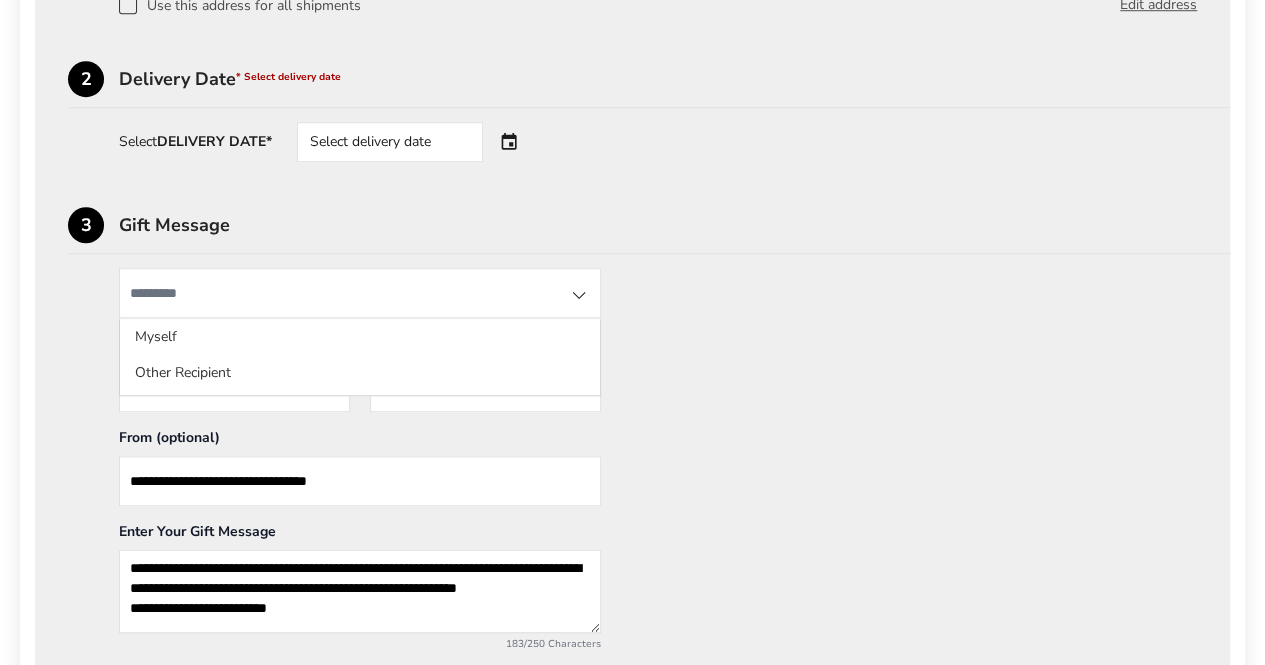 click at bounding box center [360, 293] 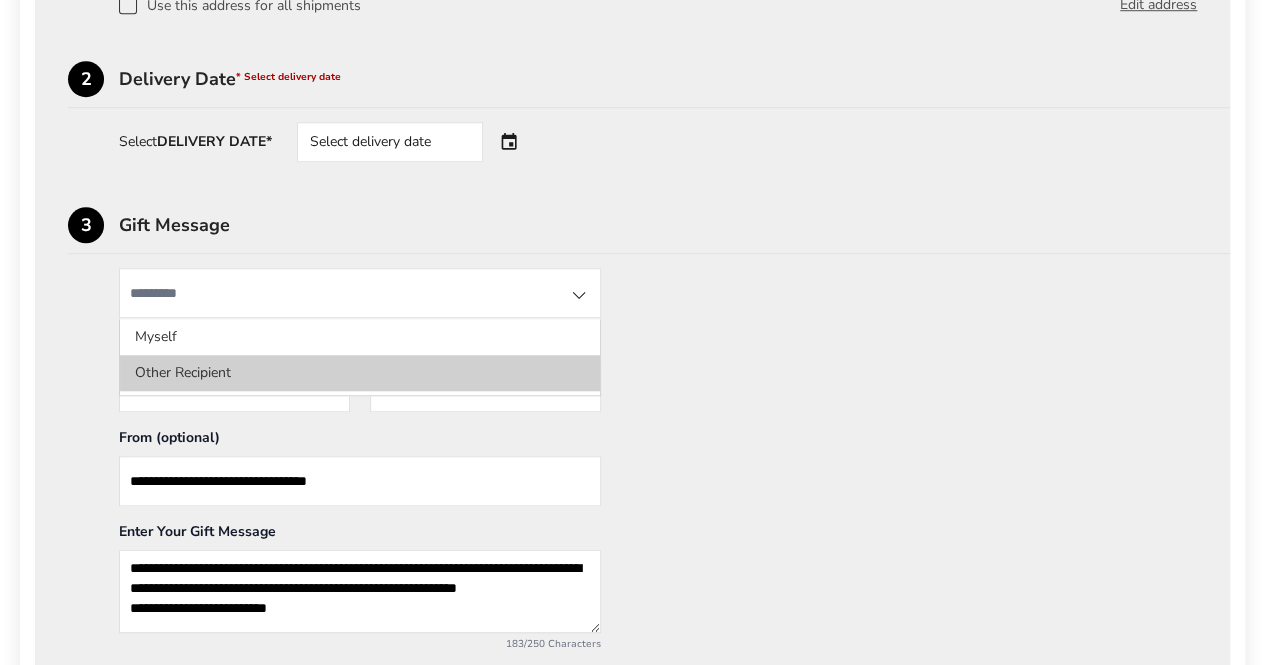 click on "Other Recipient" 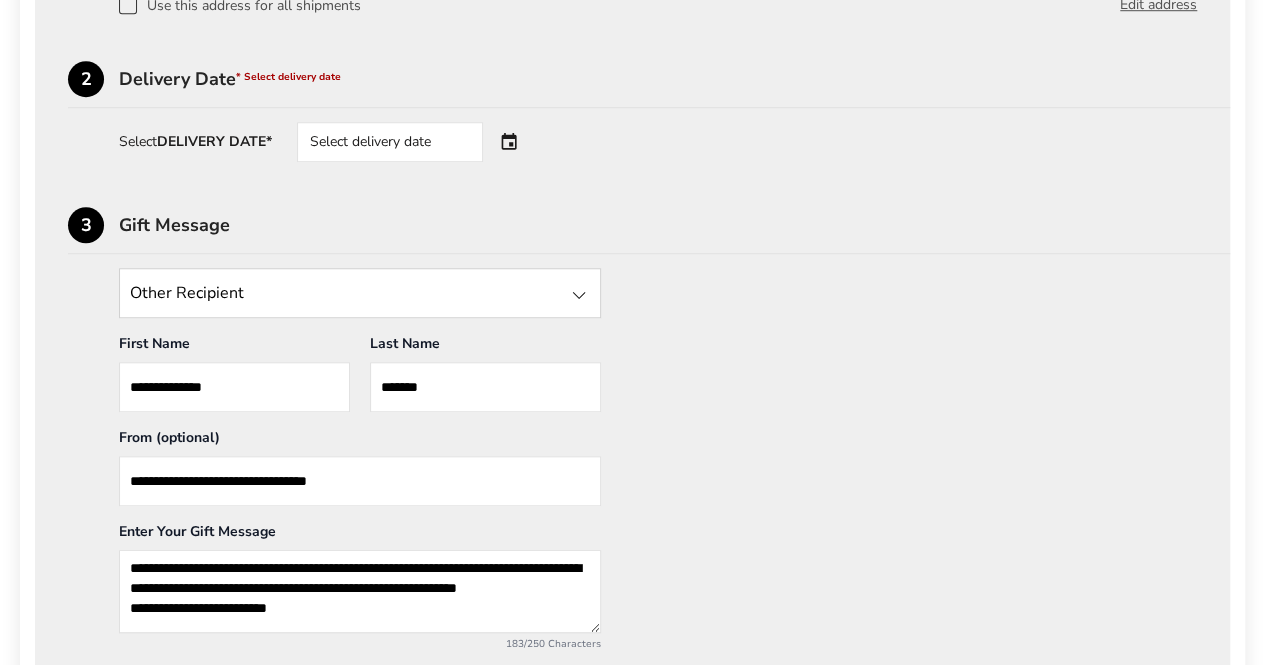 click on "2  Delivery Date  * Select delivery date Select  DELIVERY DATE* Select delivery date" 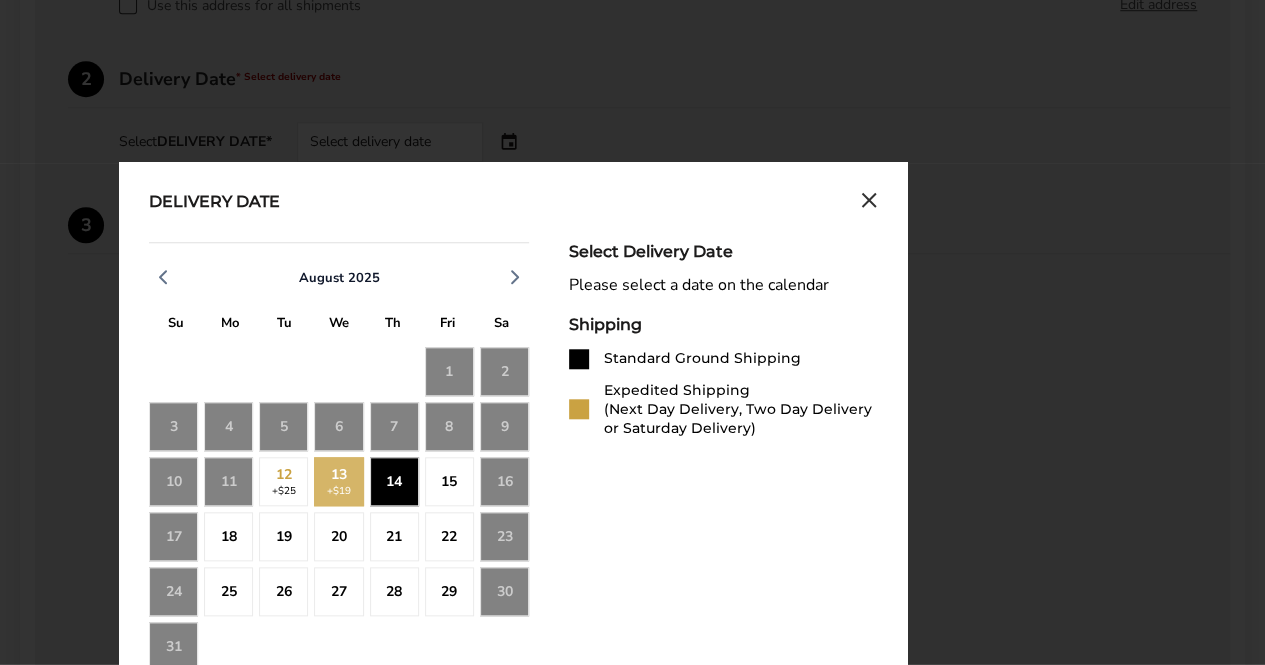 click on "14" 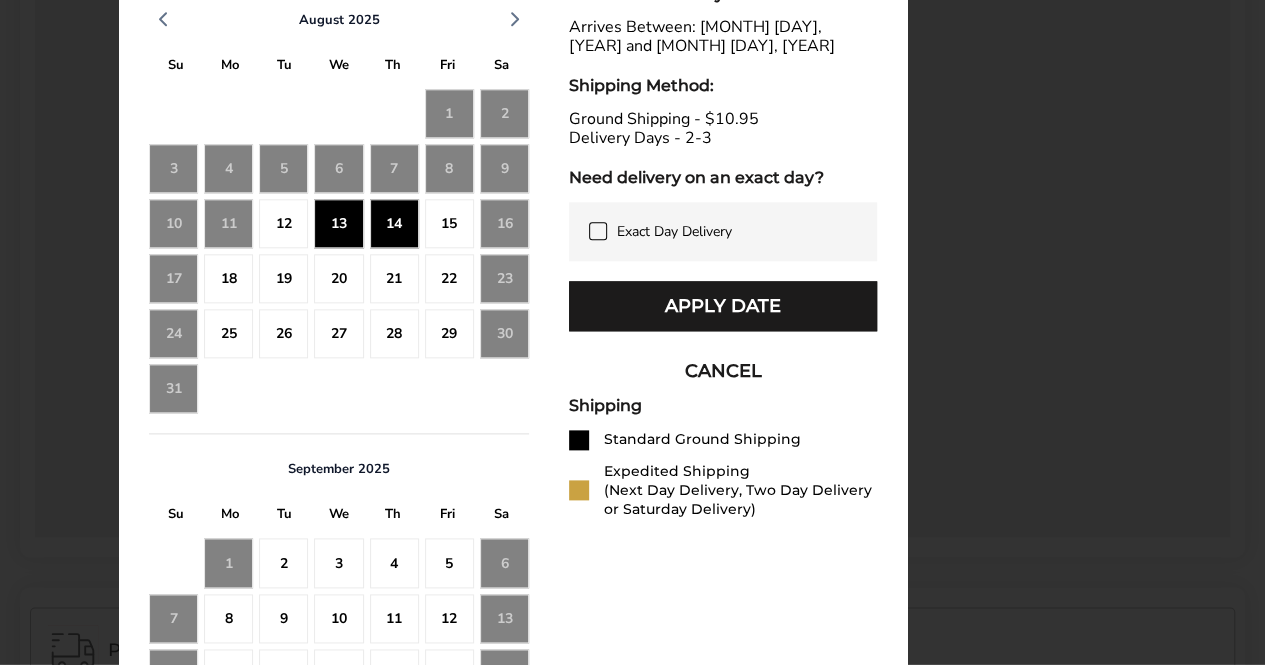 scroll, scrollTop: 1091, scrollLeft: 0, axis: vertical 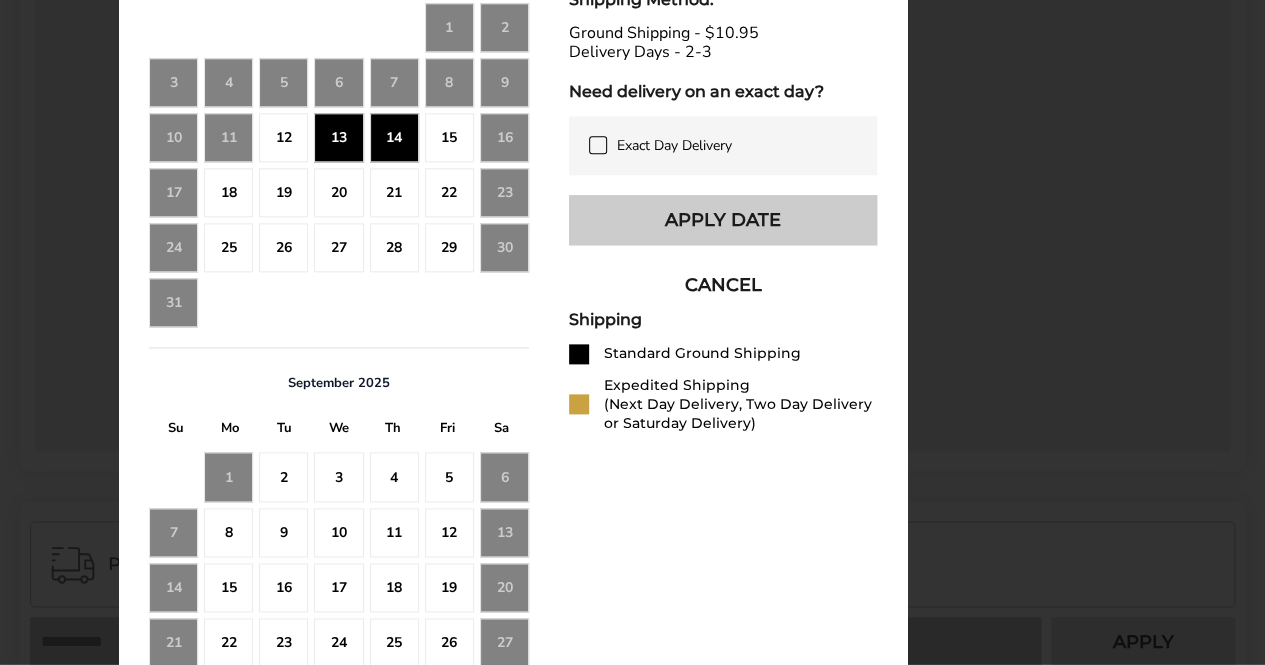 click on "Apply Date" at bounding box center (723, 220) 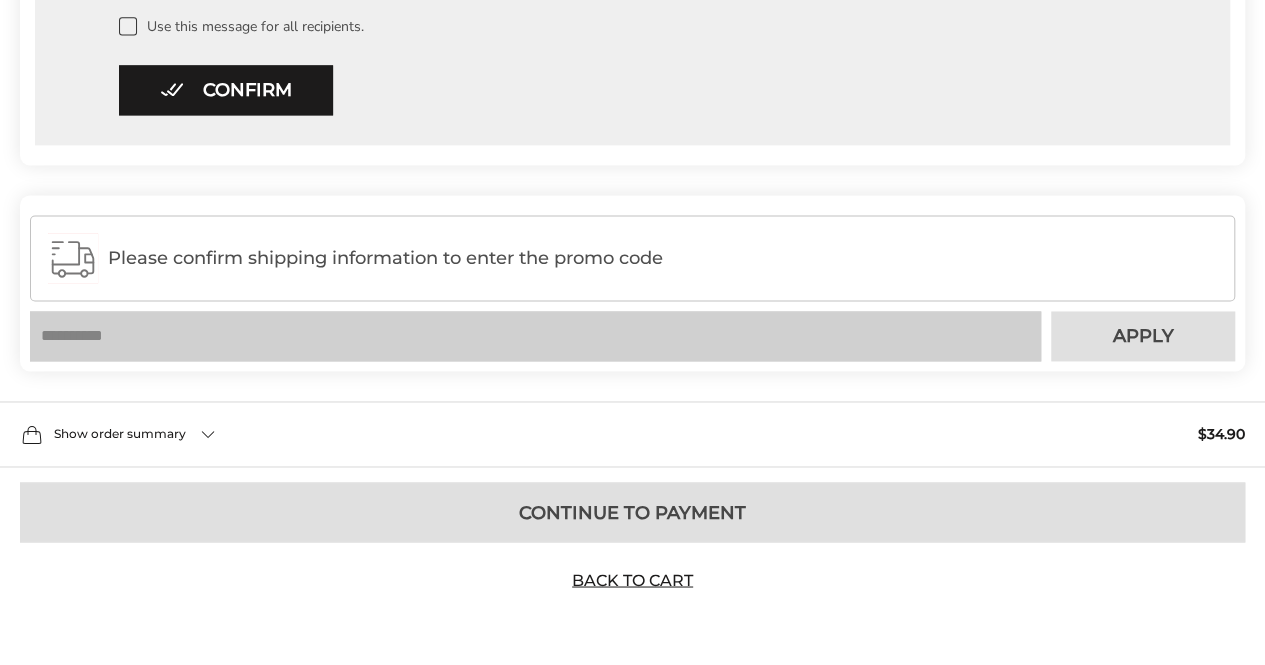 scroll, scrollTop: 1396, scrollLeft: 0, axis: vertical 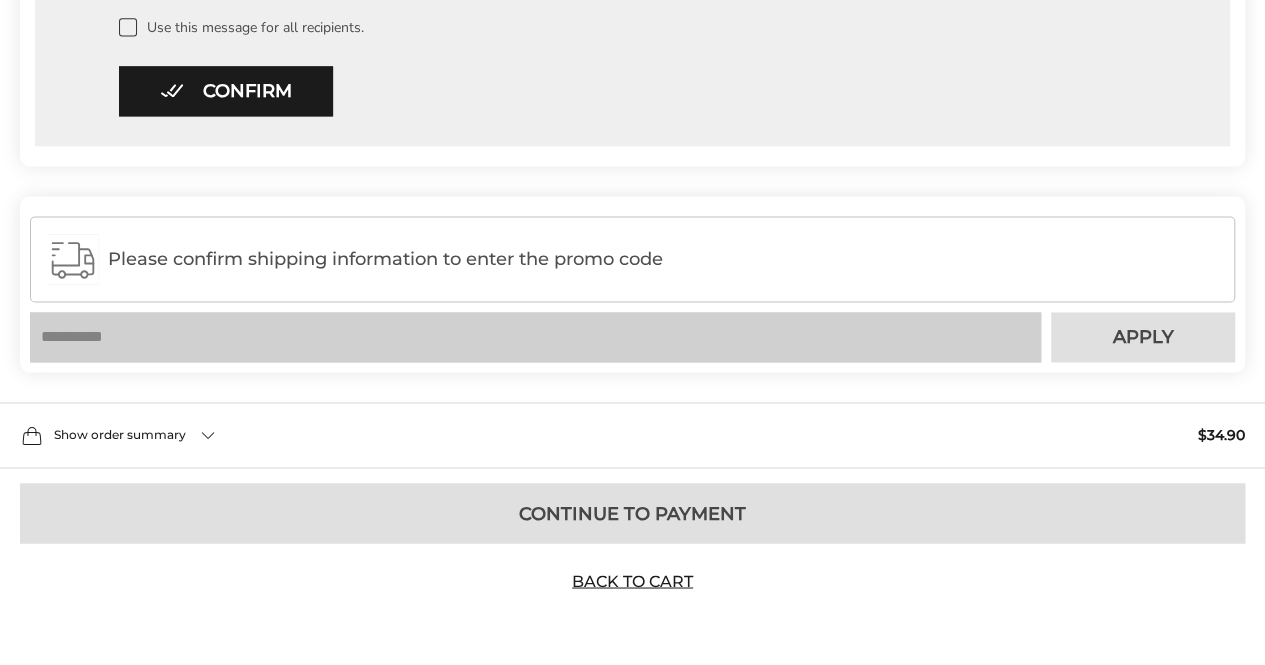 click on "Please confirm shipping information to enter the promo code" at bounding box center (662, 259) 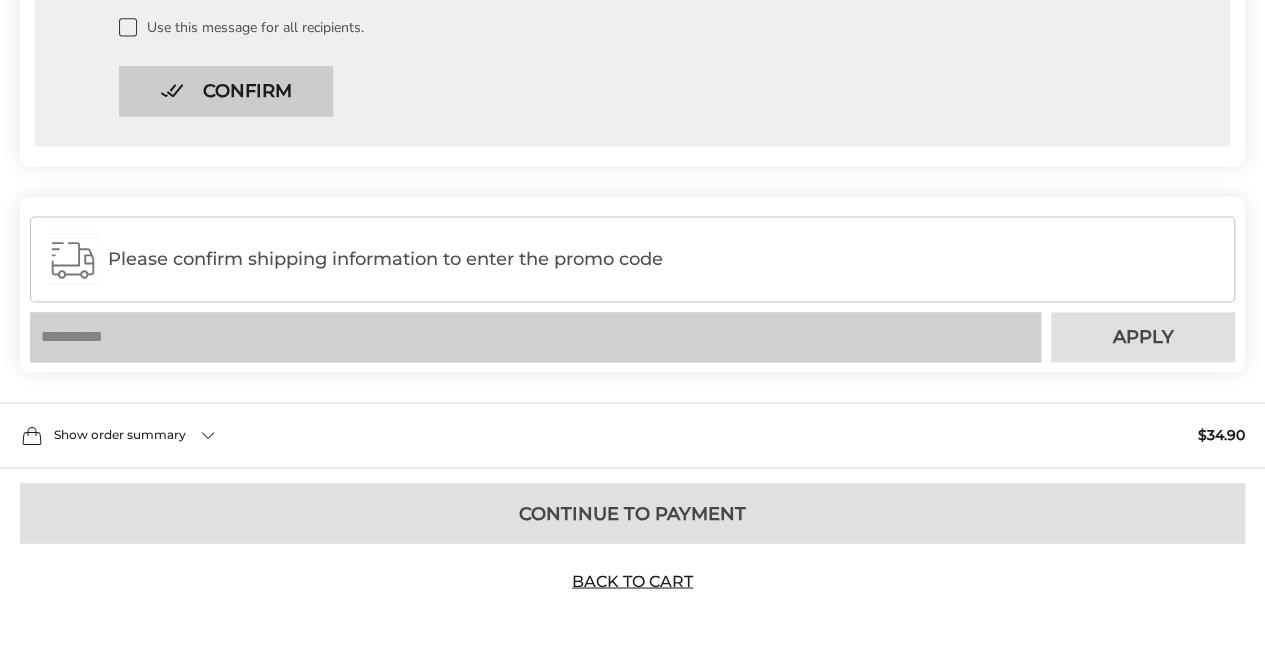 click on "Confirm" at bounding box center [226, 91] 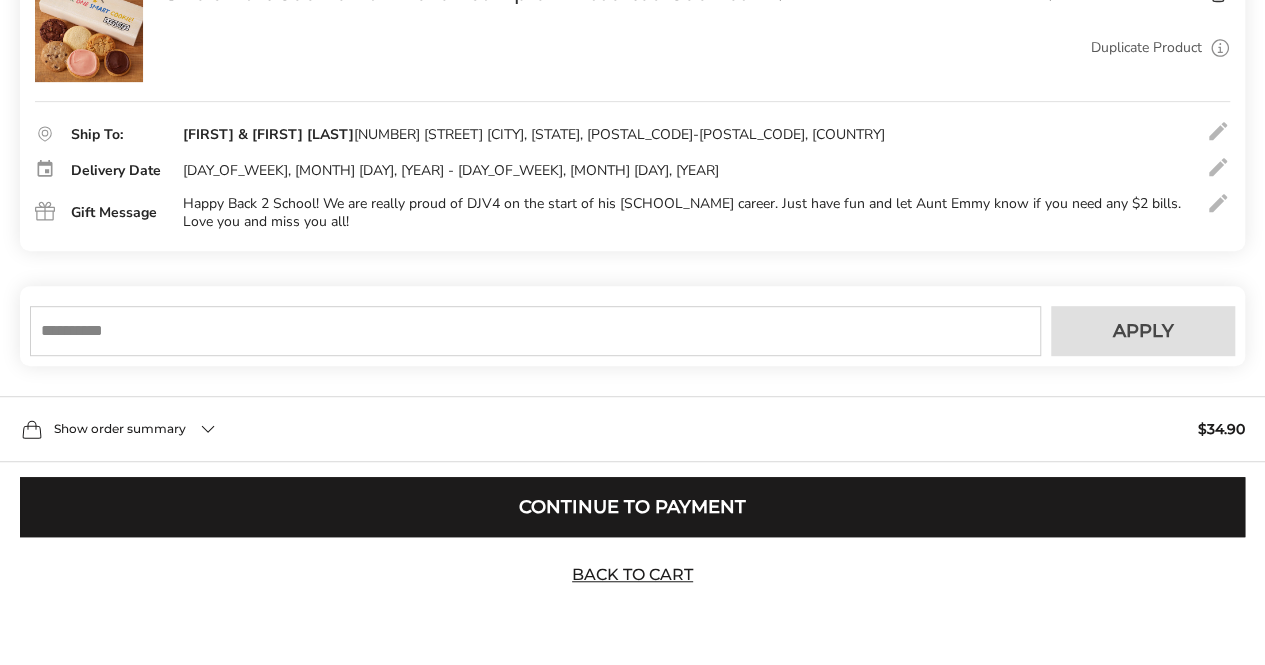 click at bounding box center (535, 331) 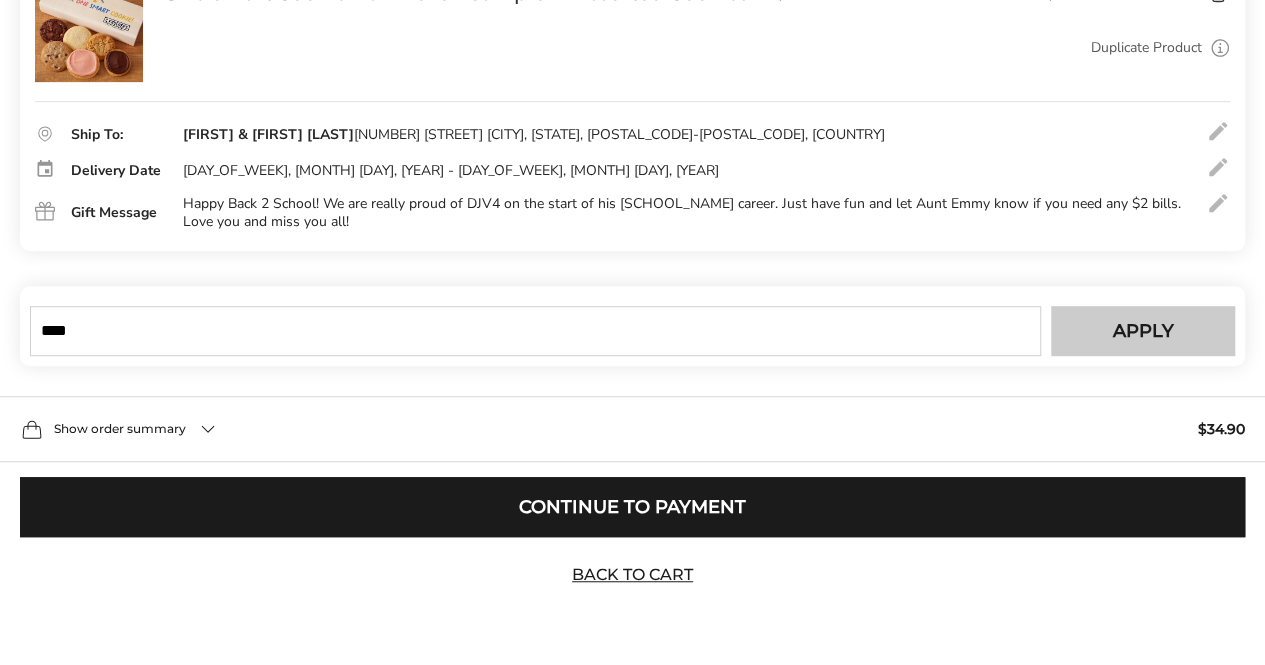 type on "****" 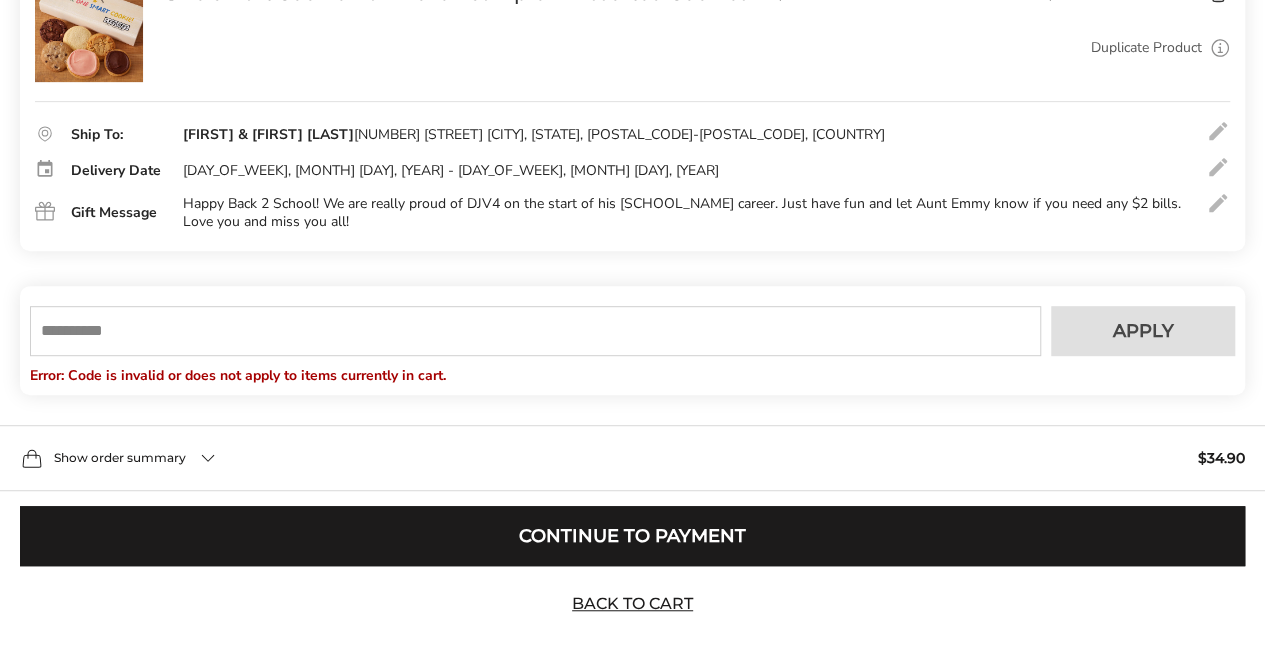 click at bounding box center (535, 331) 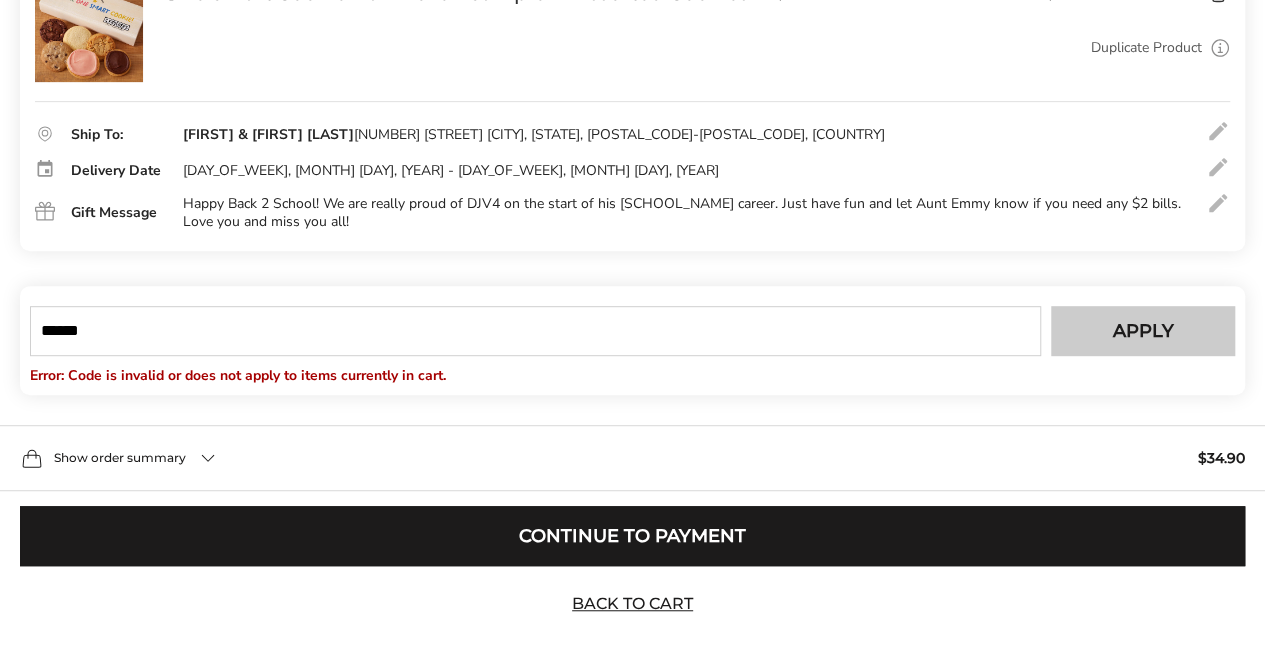 type on "******" 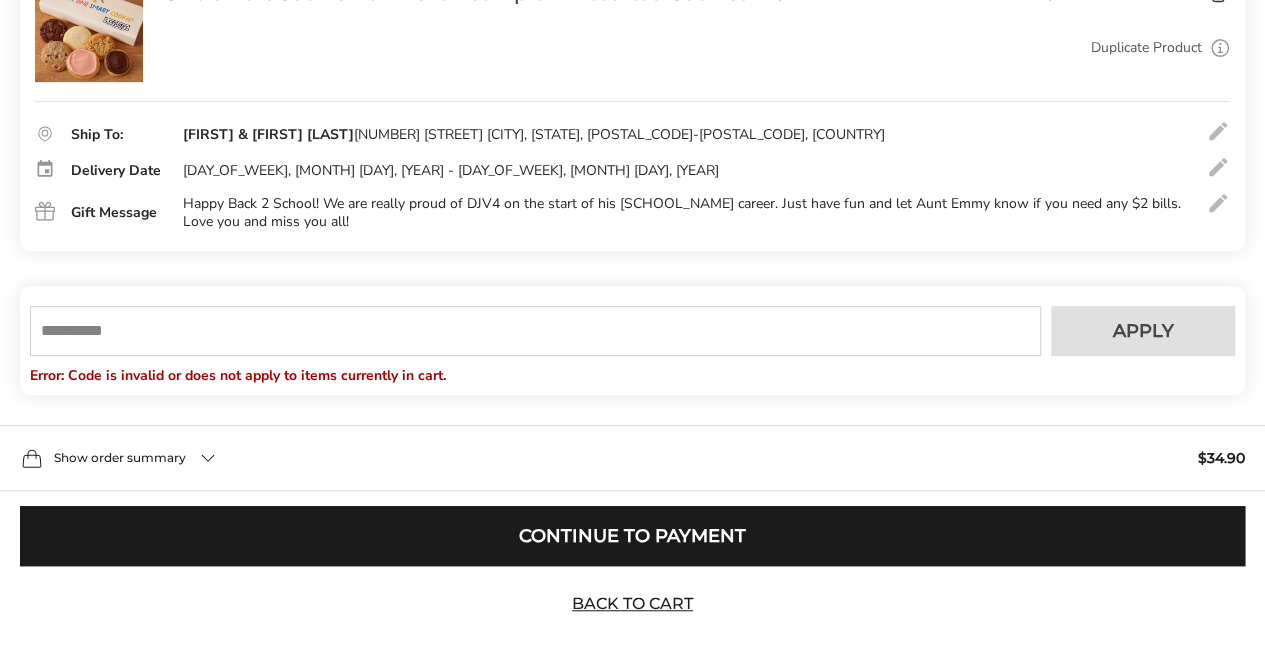 click at bounding box center (535, 331) 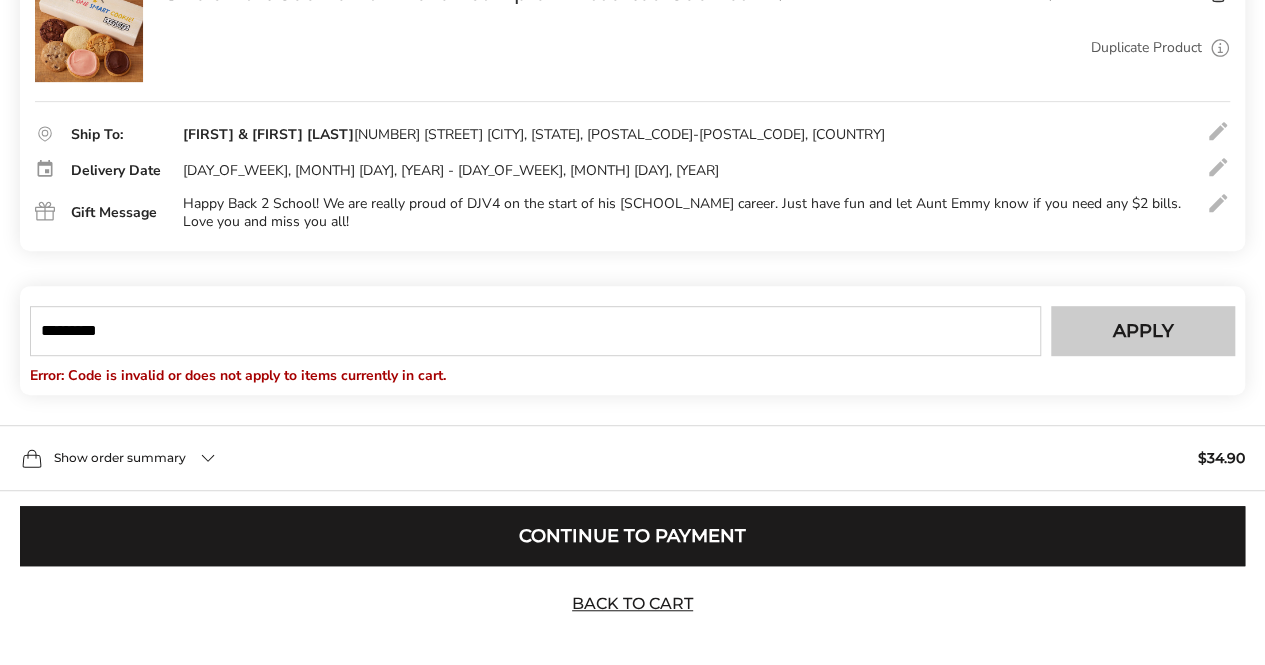 type on "*********" 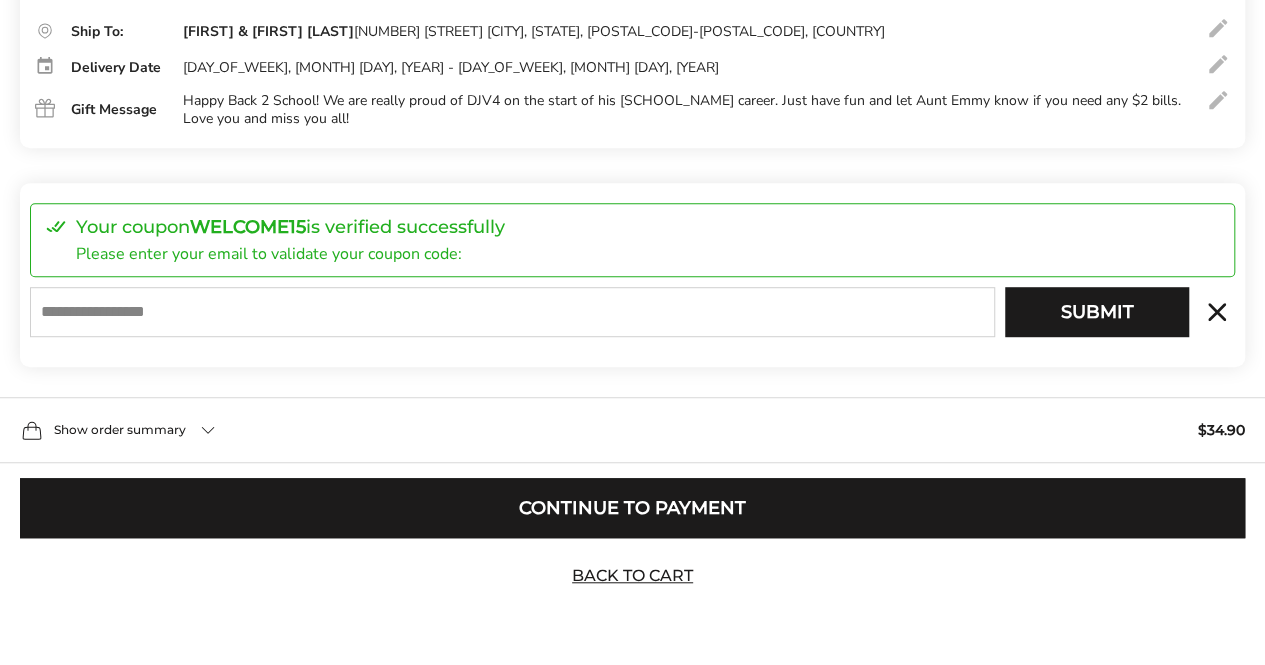scroll, scrollTop: 510, scrollLeft: 0, axis: vertical 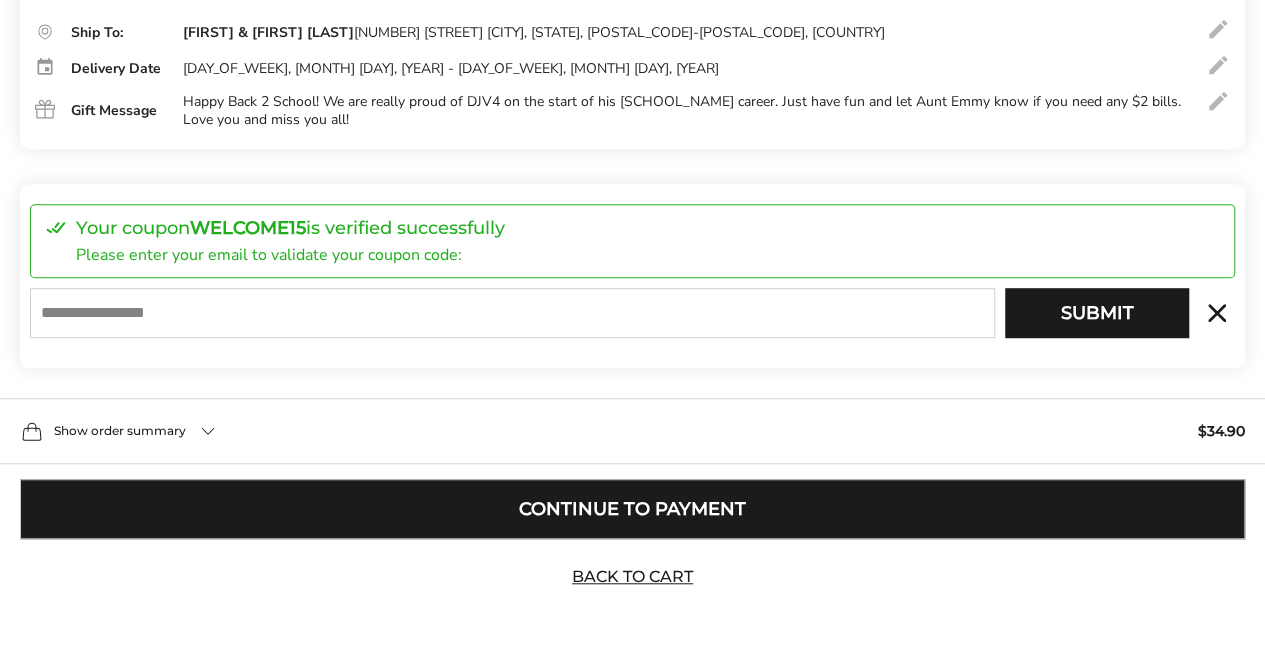 click on "Continue to Payment" at bounding box center [632, 509] 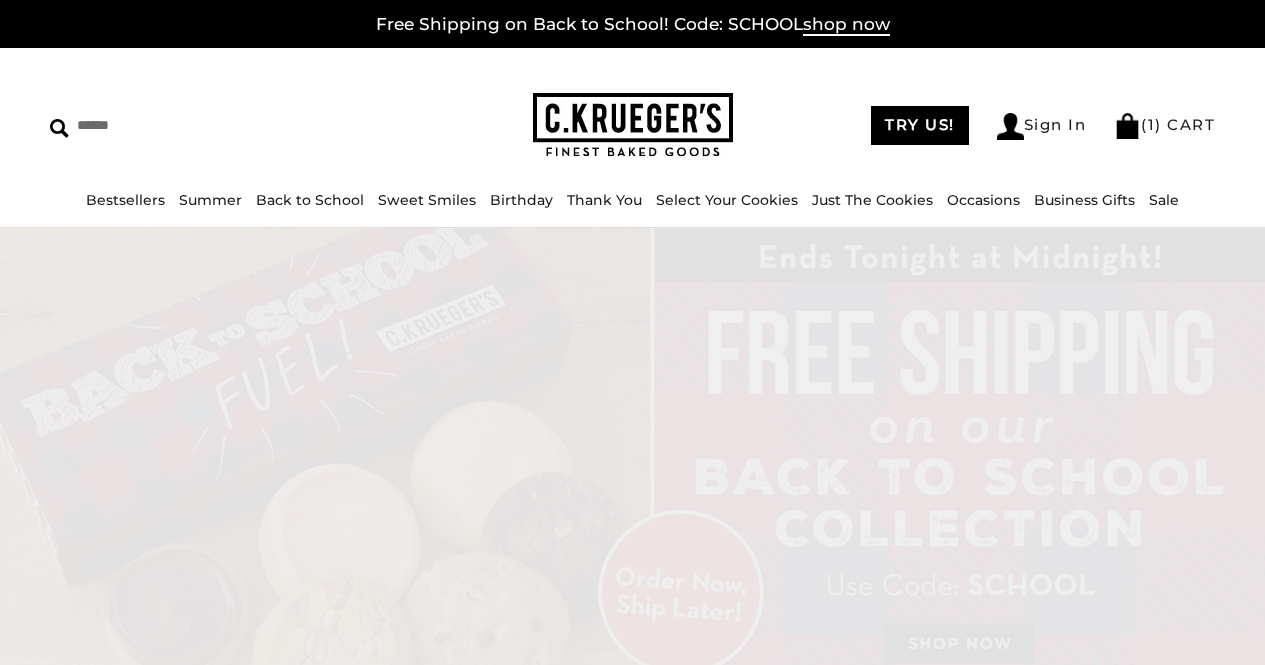 scroll, scrollTop: 0, scrollLeft: 0, axis: both 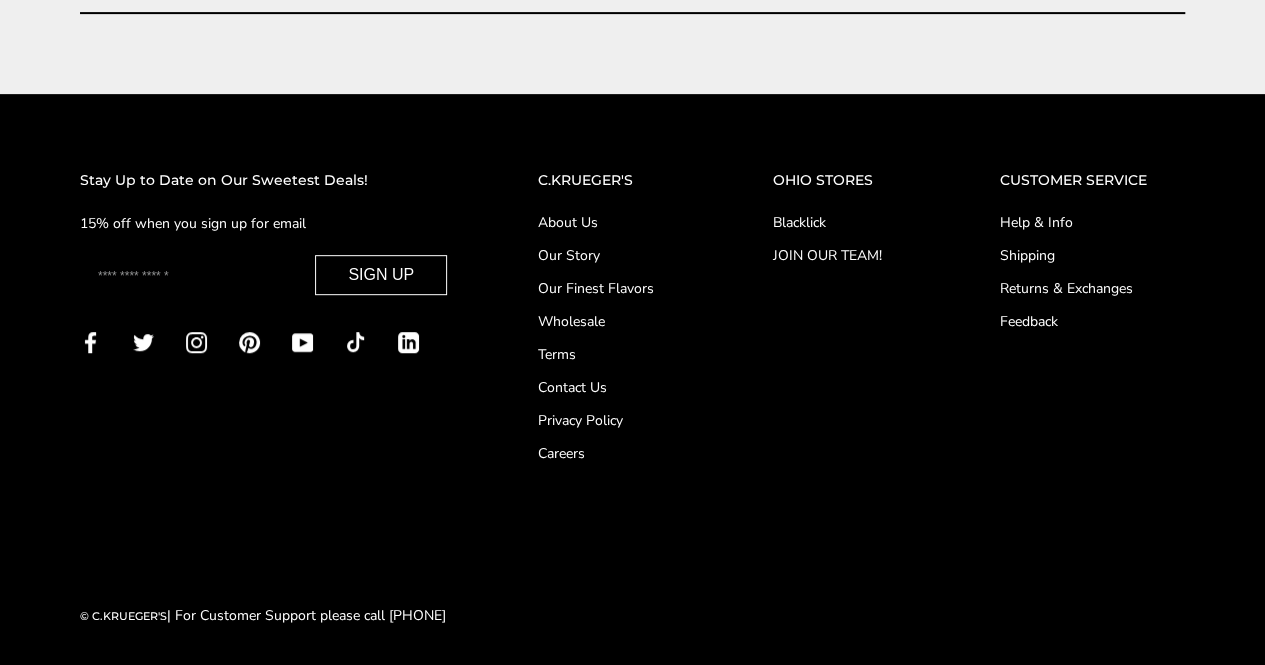 click at bounding box center [197, 275] 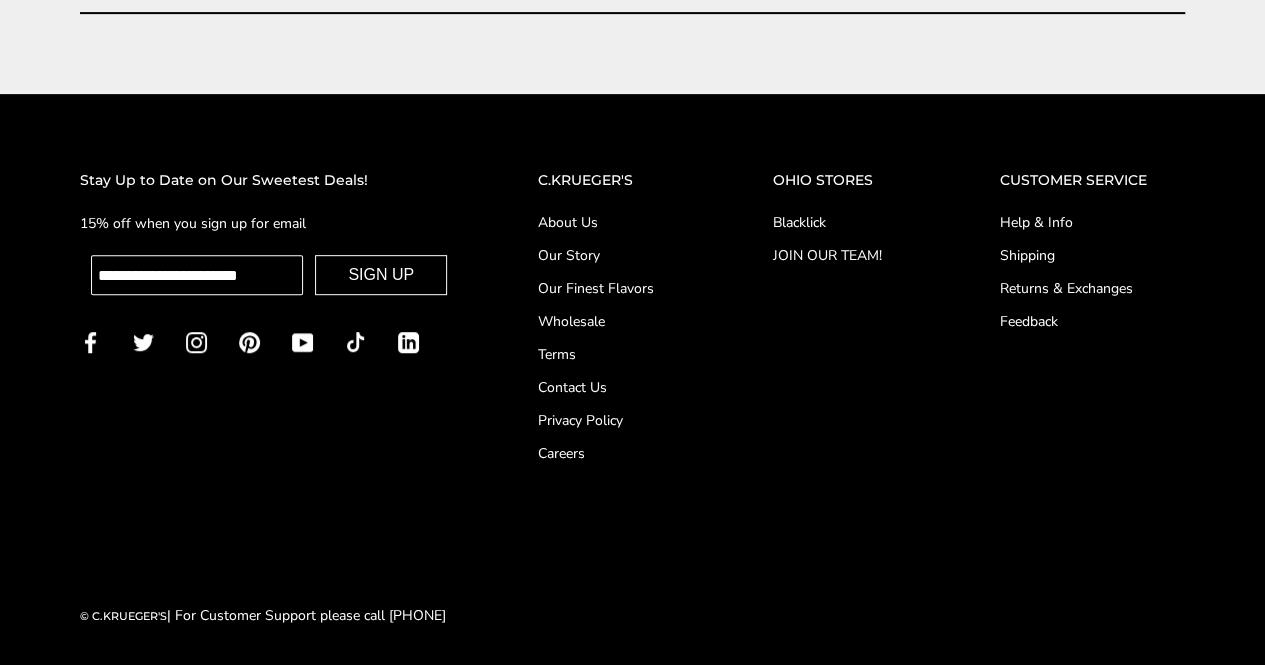 click on "SIGN UP" at bounding box center [381, 275] 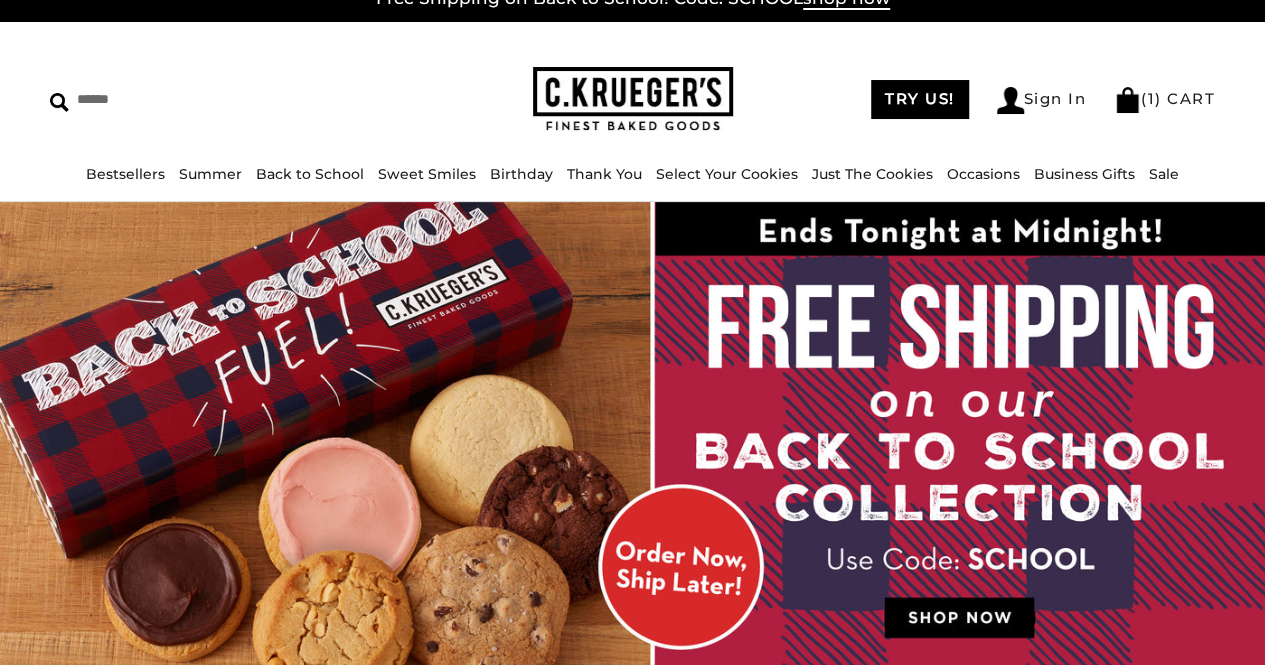 scroll, scrollTop: 0, scrollLeft: 0, axis: both 